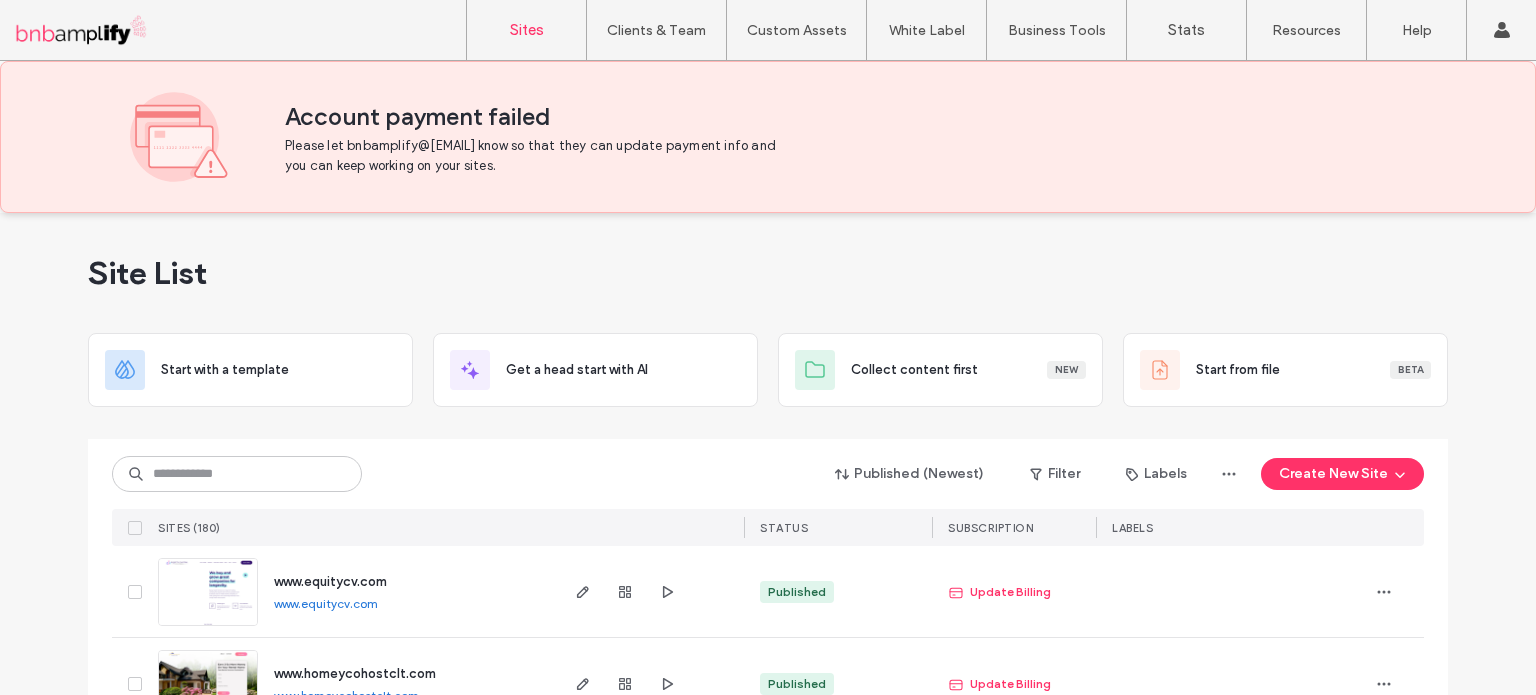 scroll, scrollTop: 0, scrollLeft: 0, axis: both 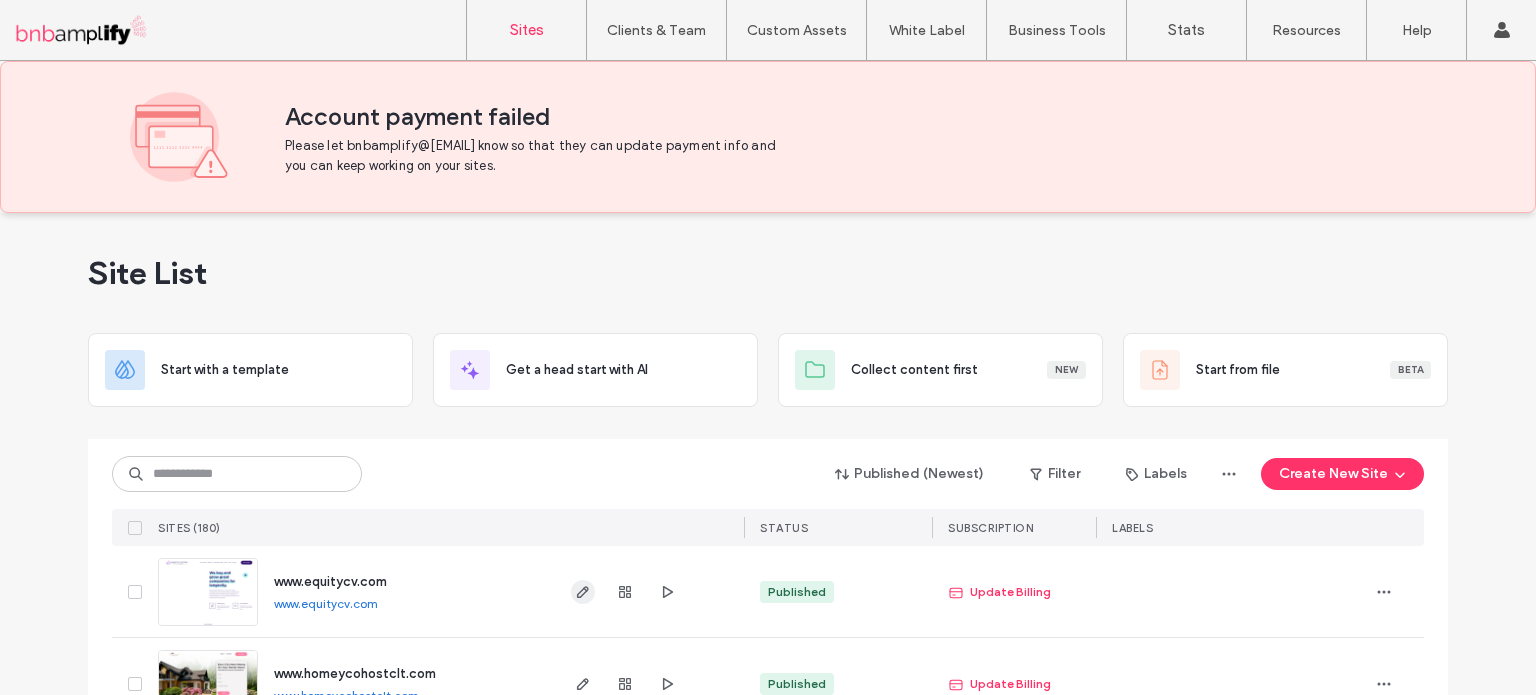click 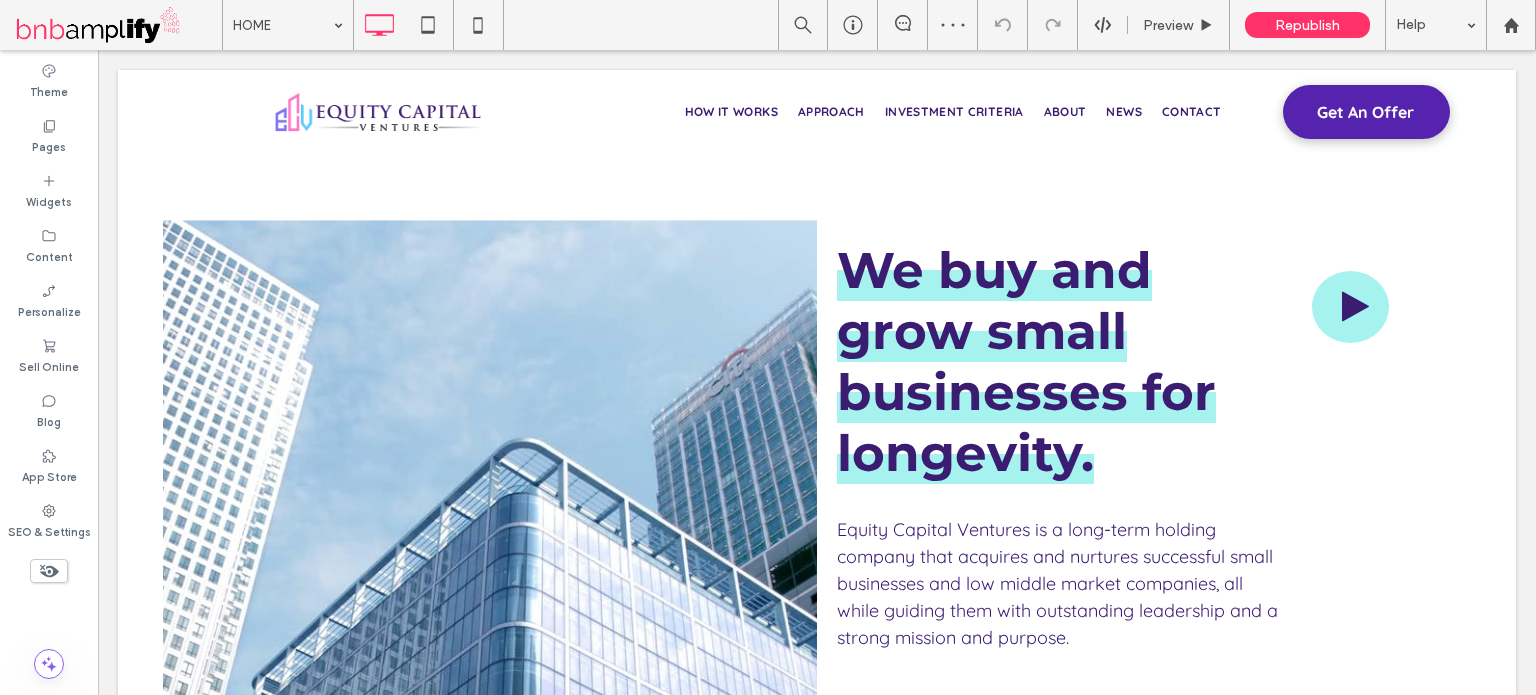 scroll, scrollTop: 300, scrollLeft: 0, axis: vertical 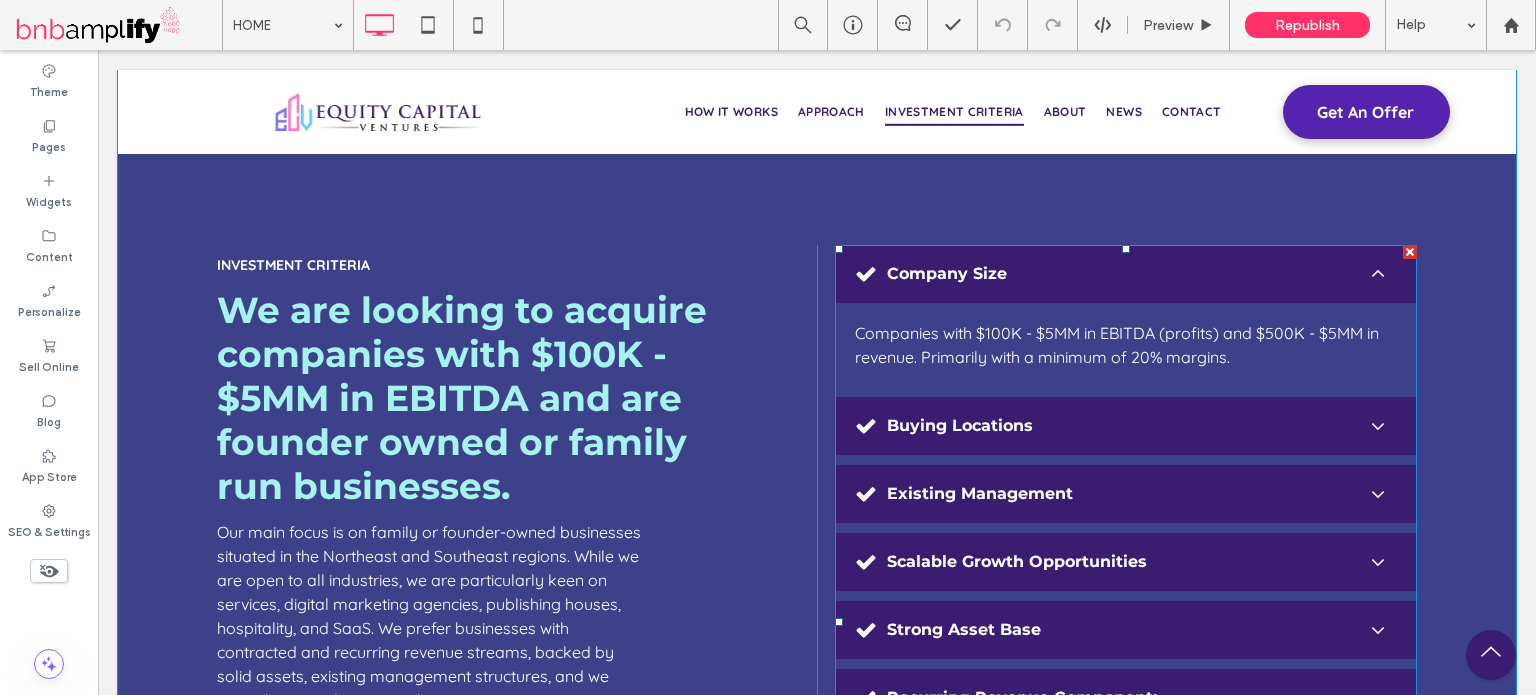 click at bounding box center [1126, 622] 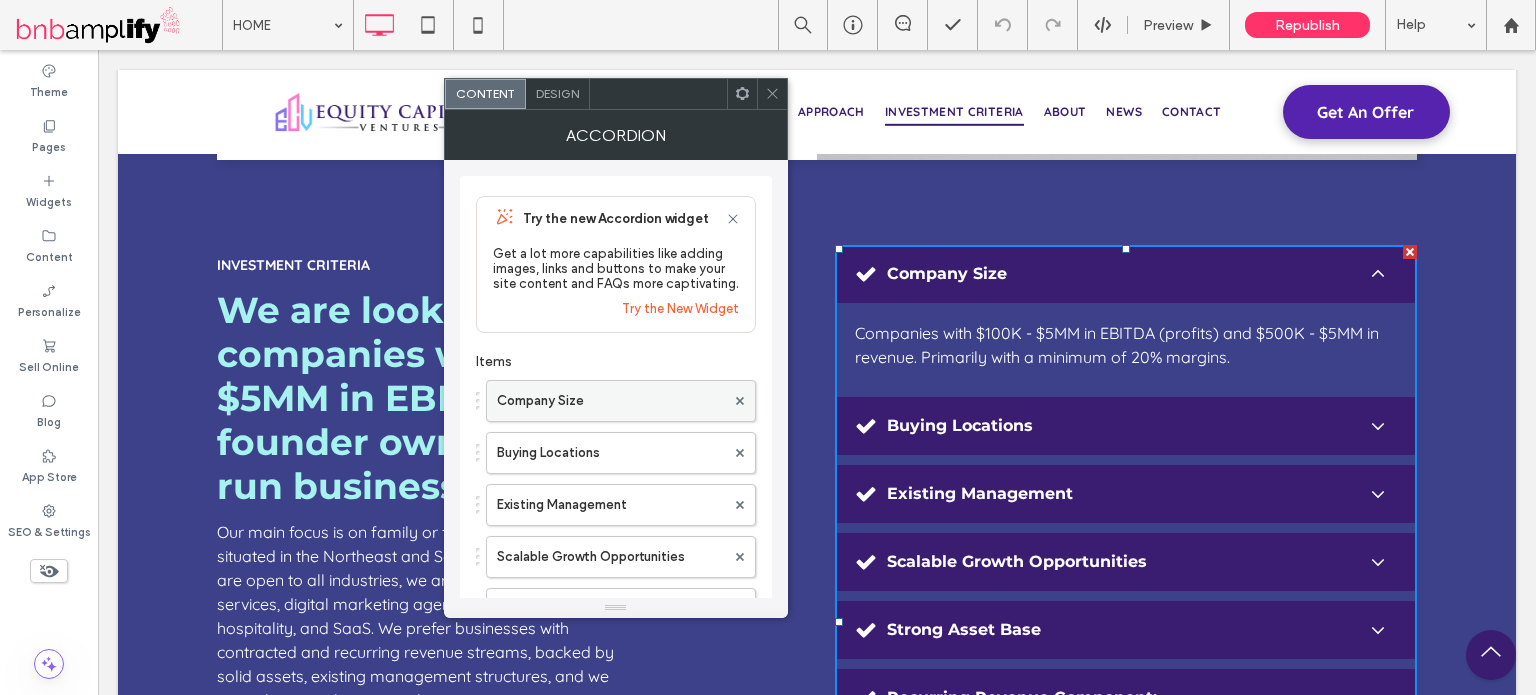 click on "Company Size" at bounding box center (611, 401) 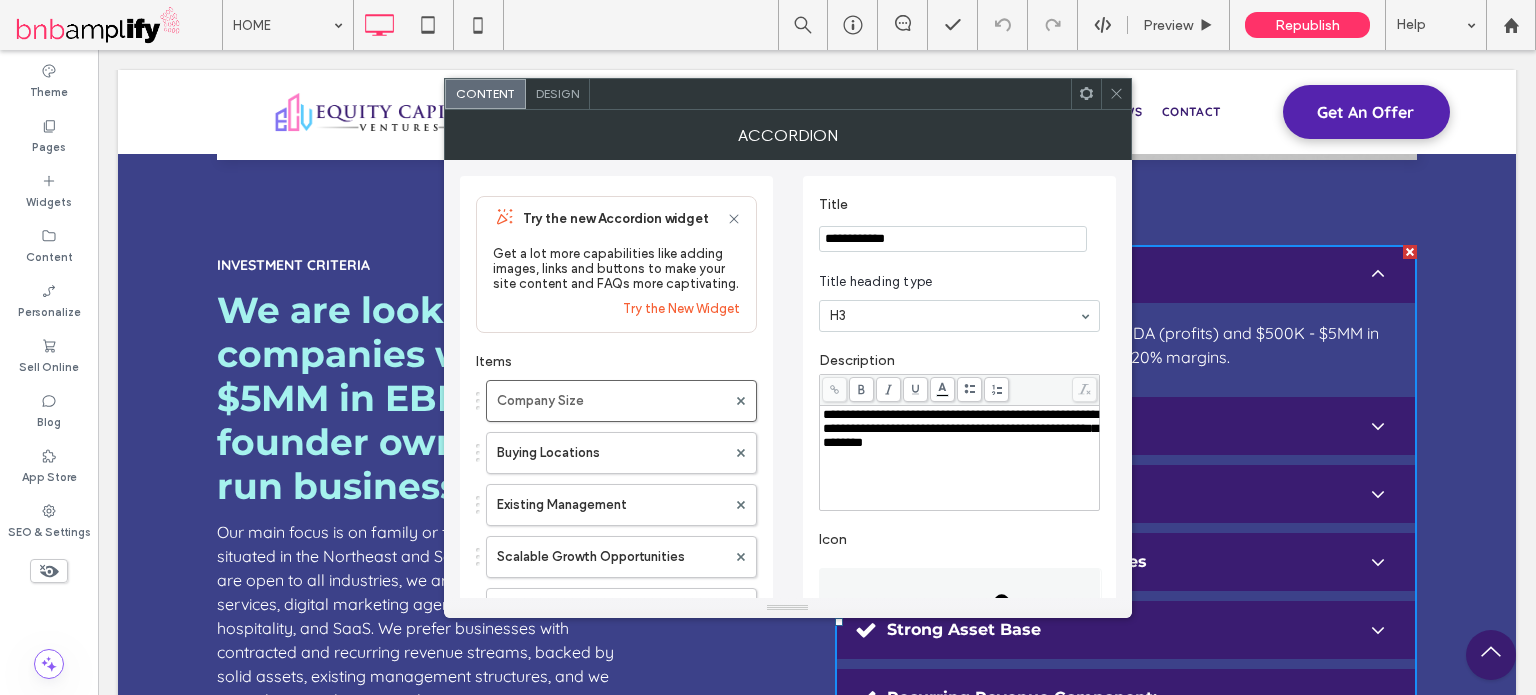 click on "**********" at bounding box center (960, 428) 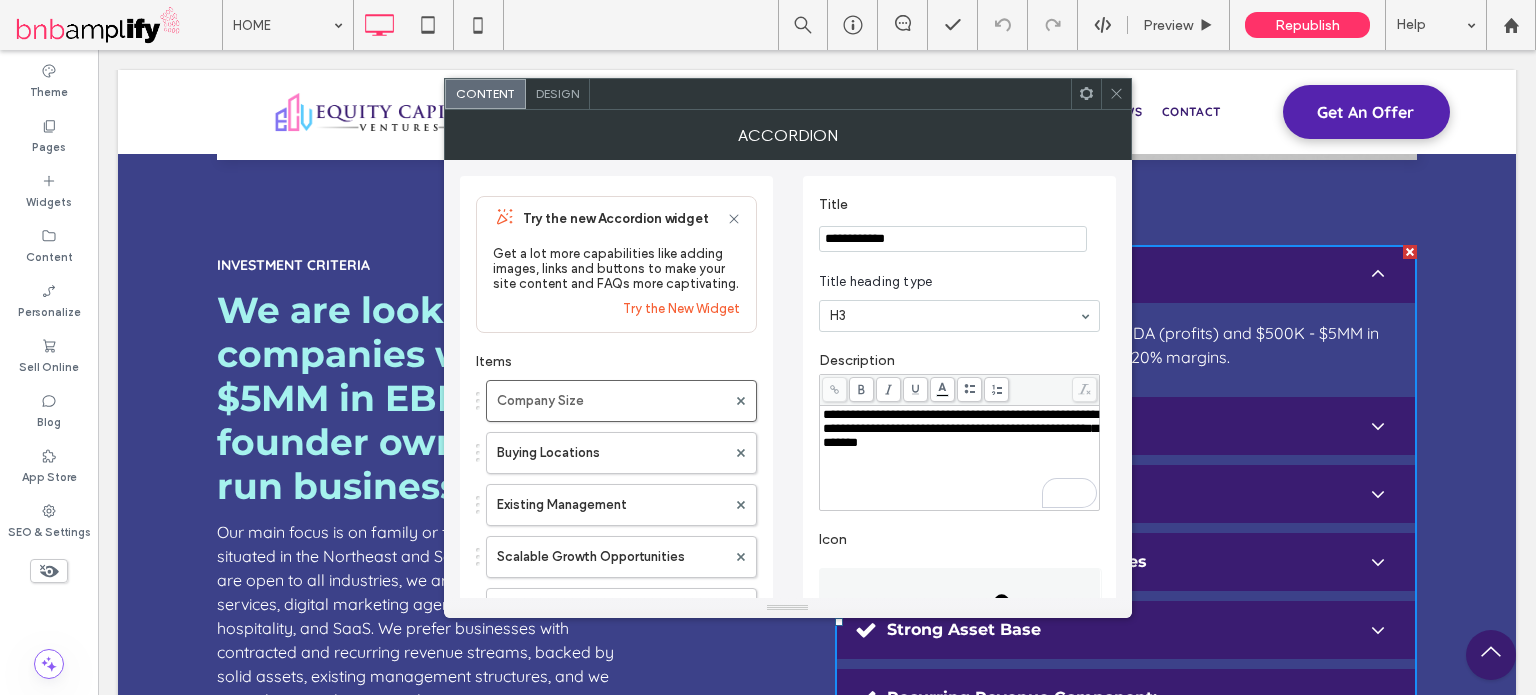 type 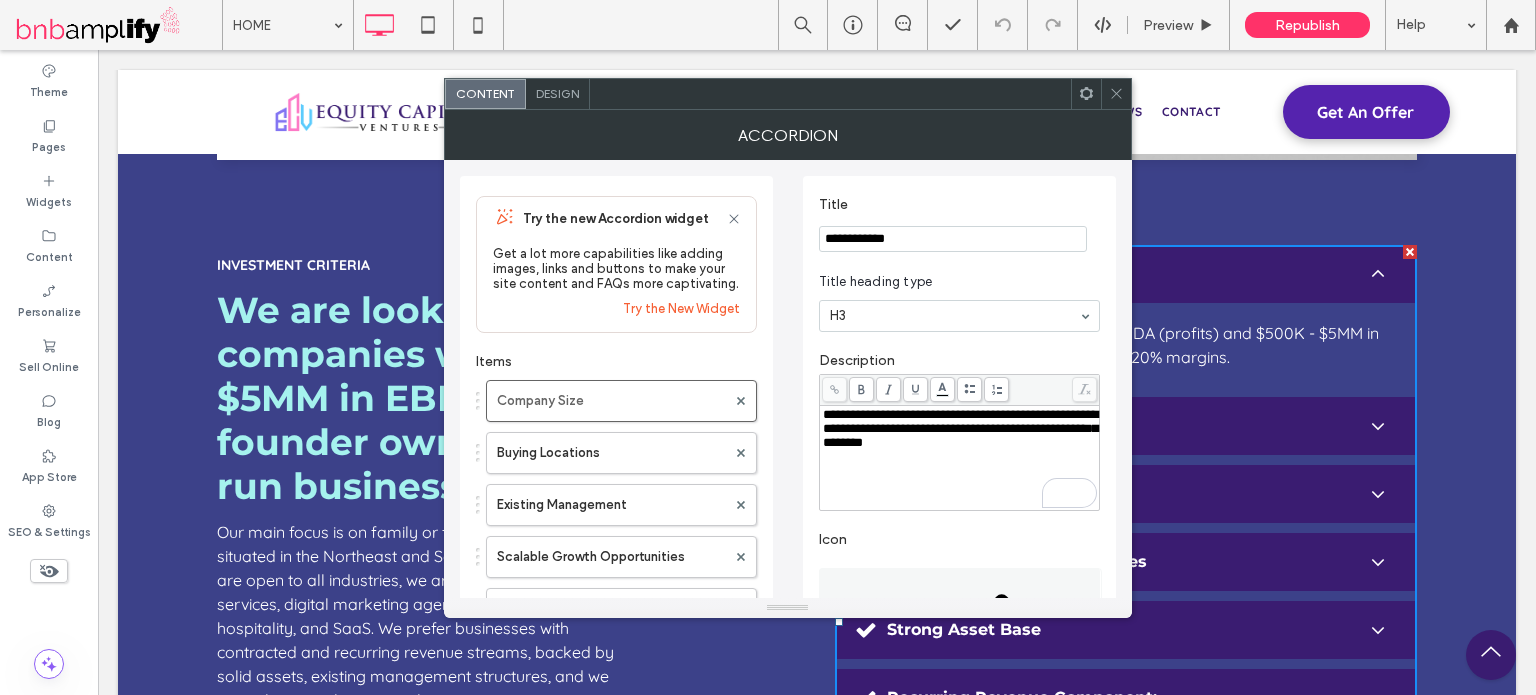 click on "Icon" at bounding box center [959, 539] 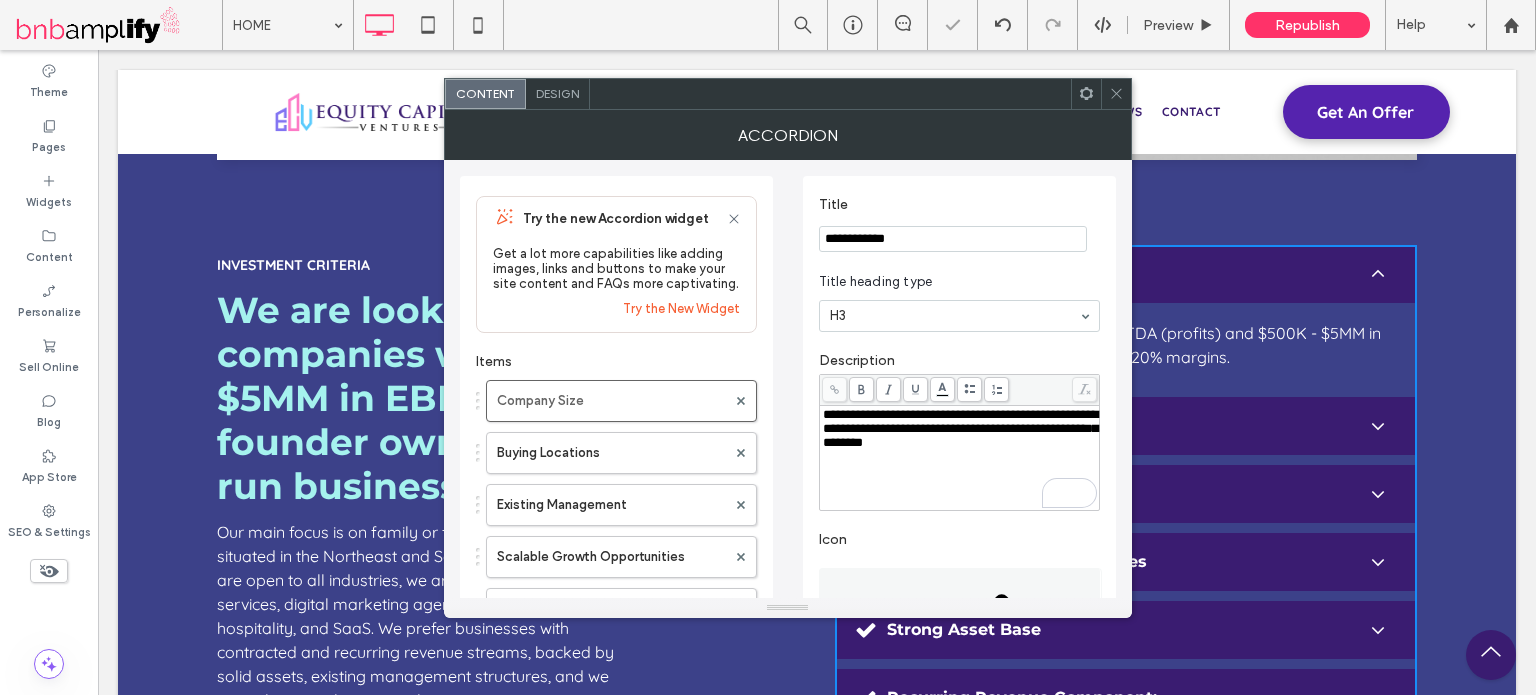 click 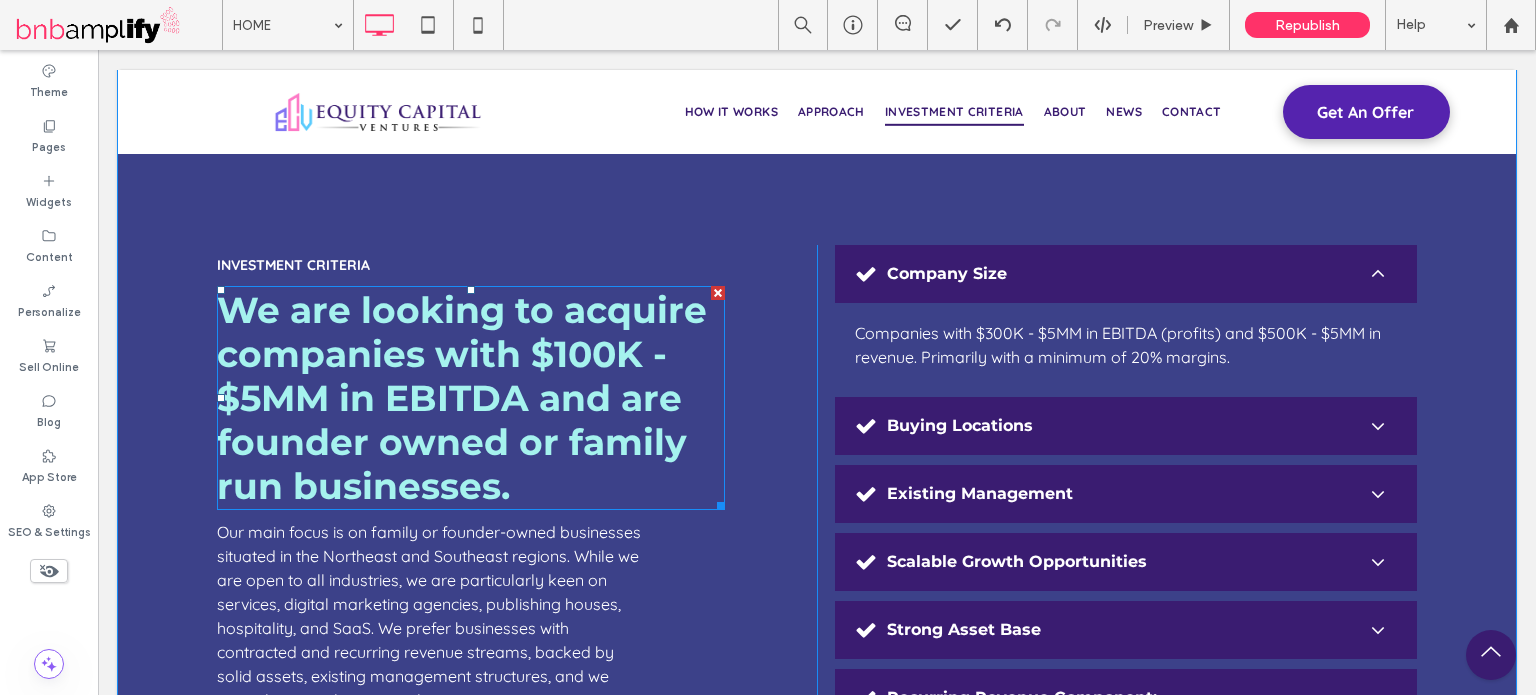 click on "We are looking to acquire companies with $100K - $5MM in EBITDA and are founder owned or family run businesses." at bounding box center [462, 398] 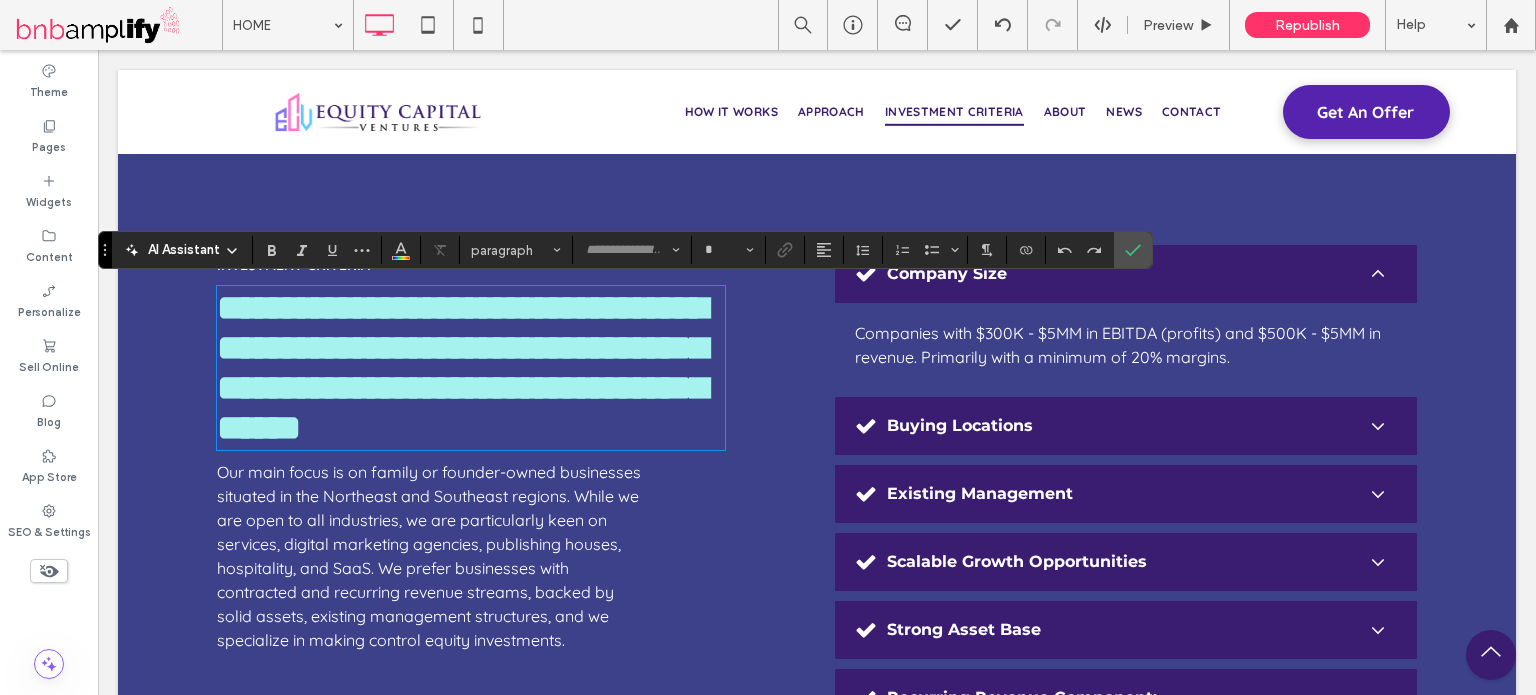 type on "**********" 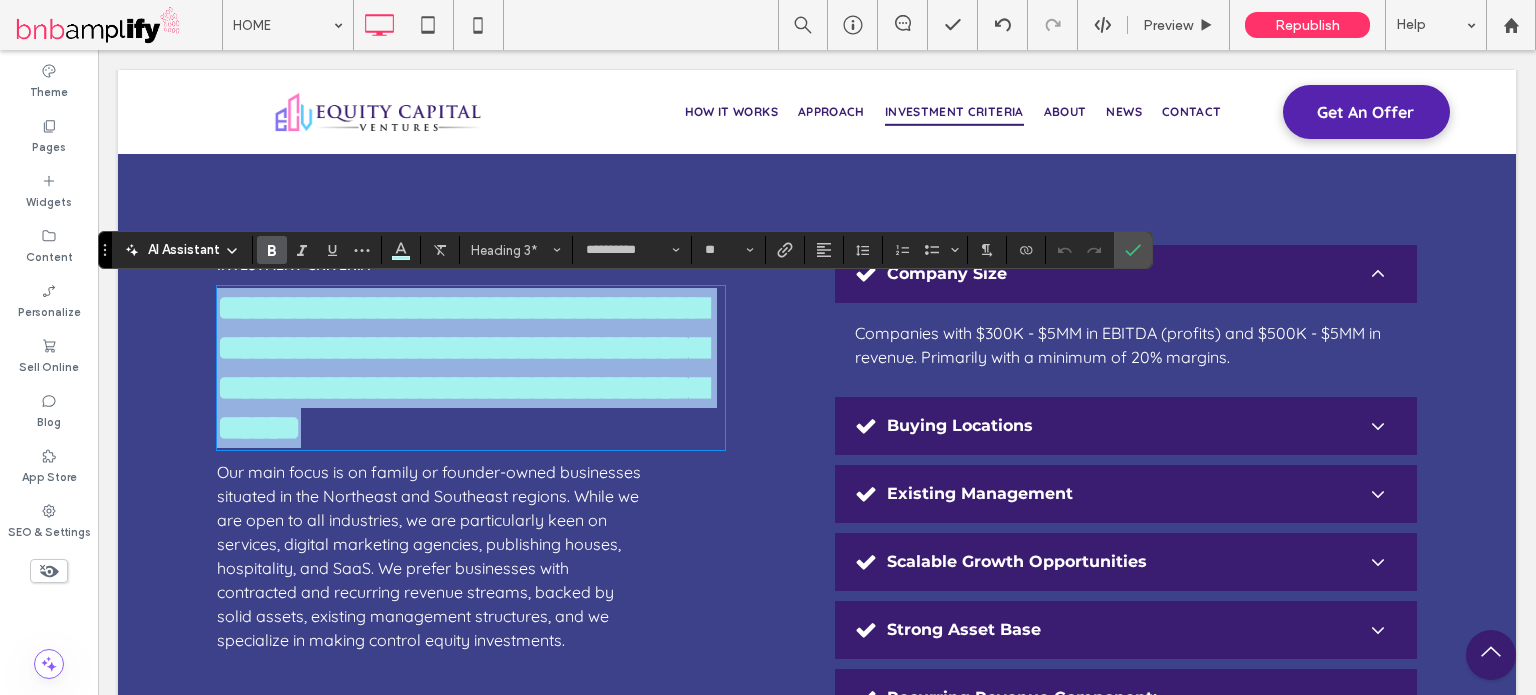 click on "**********" at bounding box center [462, 368] 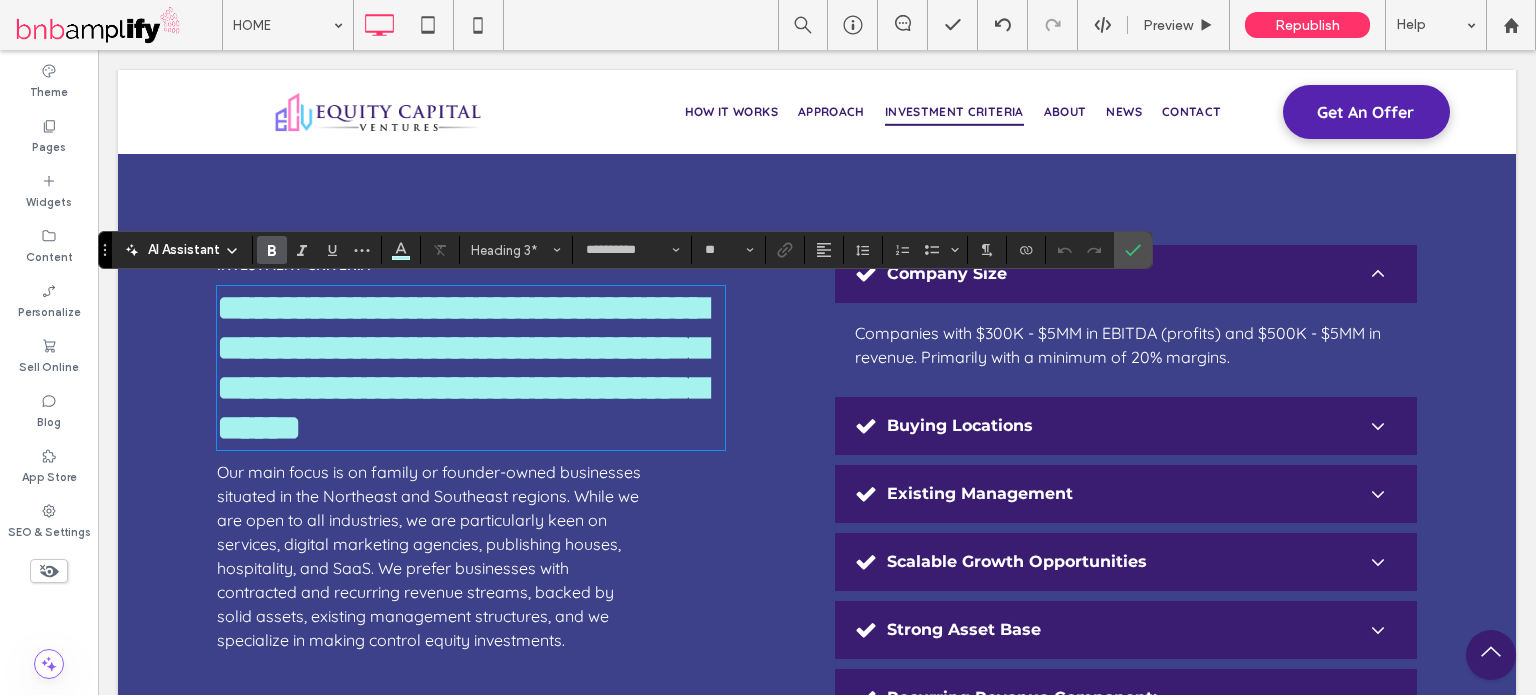 type 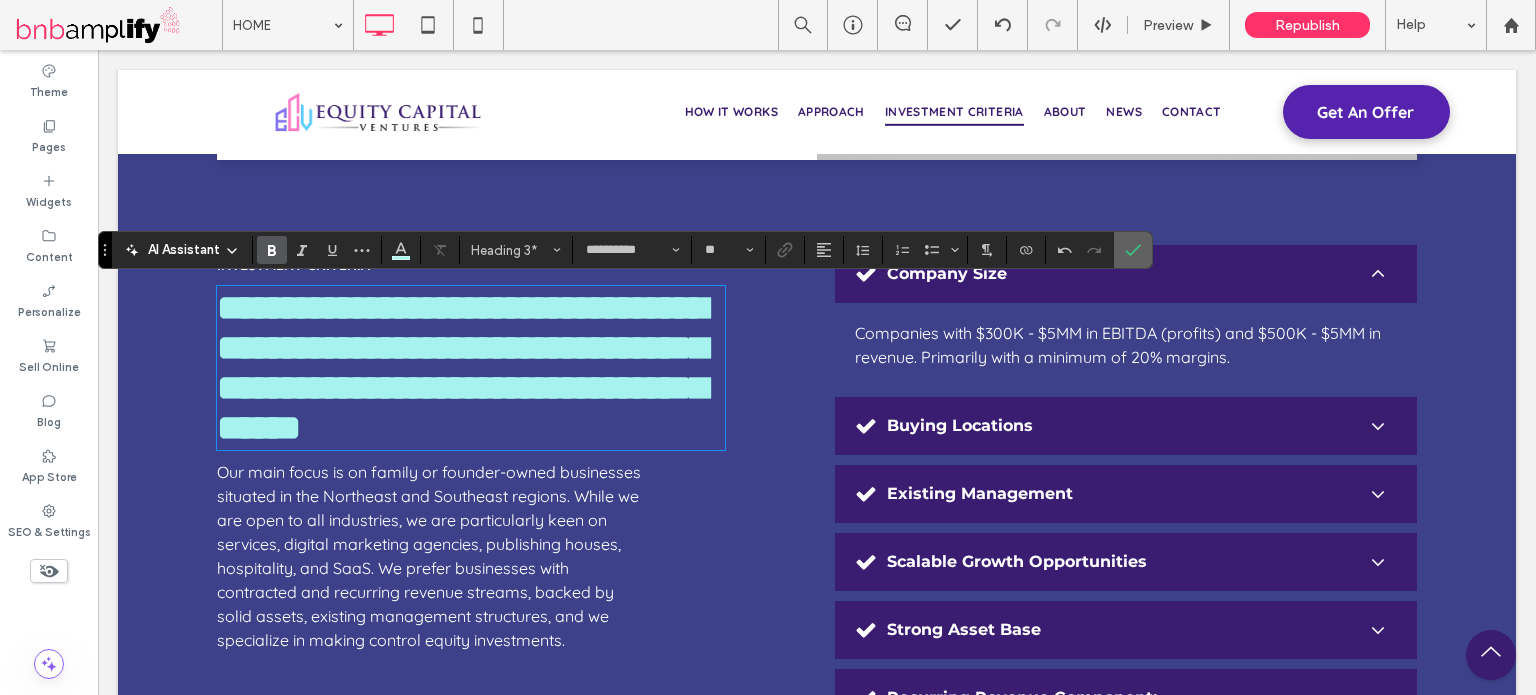 click 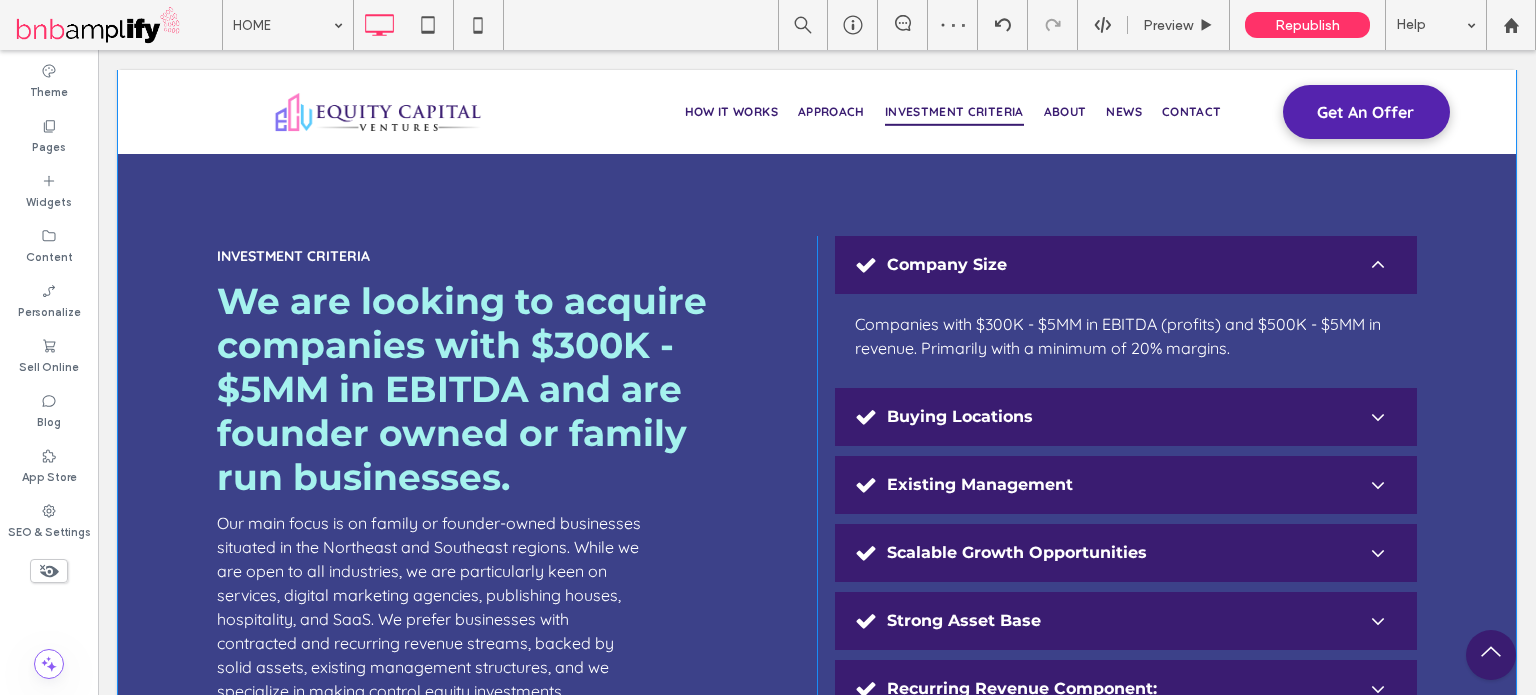 scroll, scrollTop: 4300, scrollLeft: 0, axis: vertical 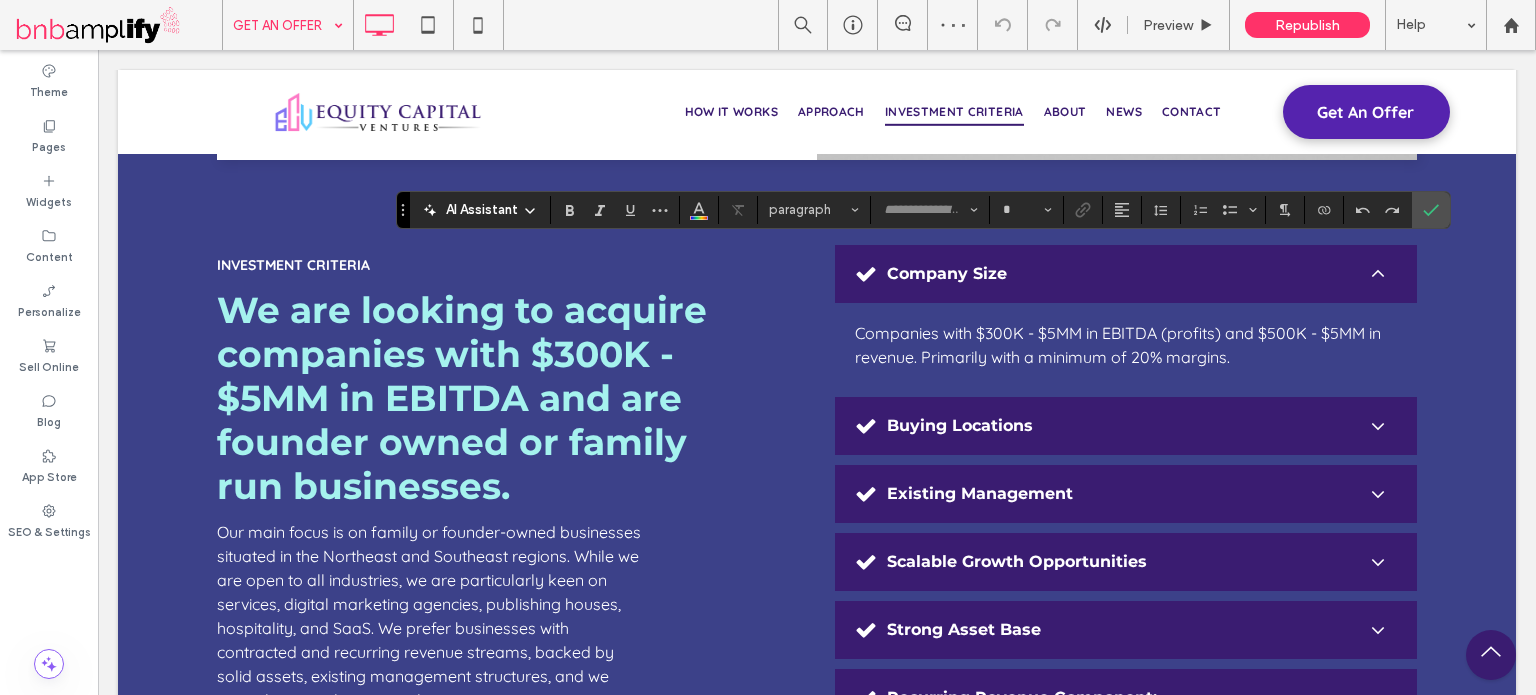 type on "*********" 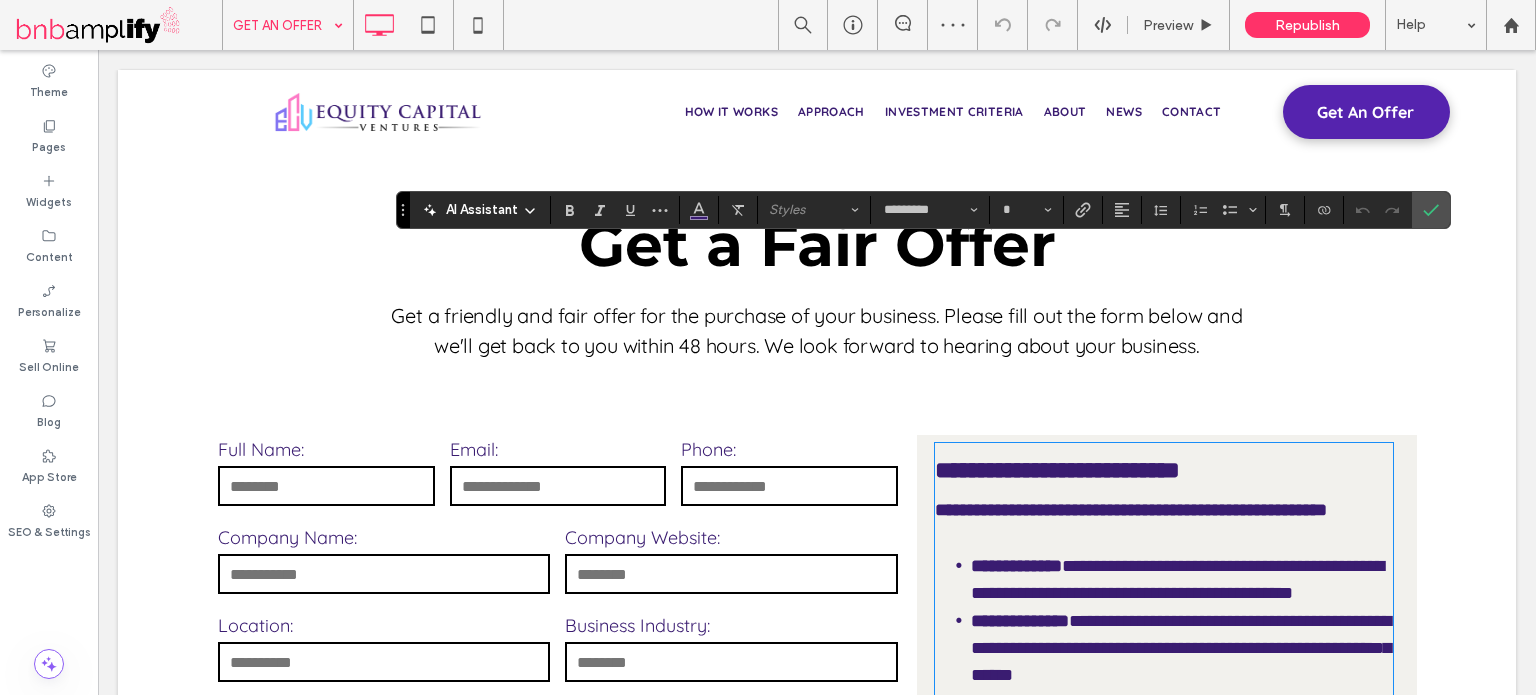 scroll, scrollTop: 200, scrollLeft: 0, axis: vertical 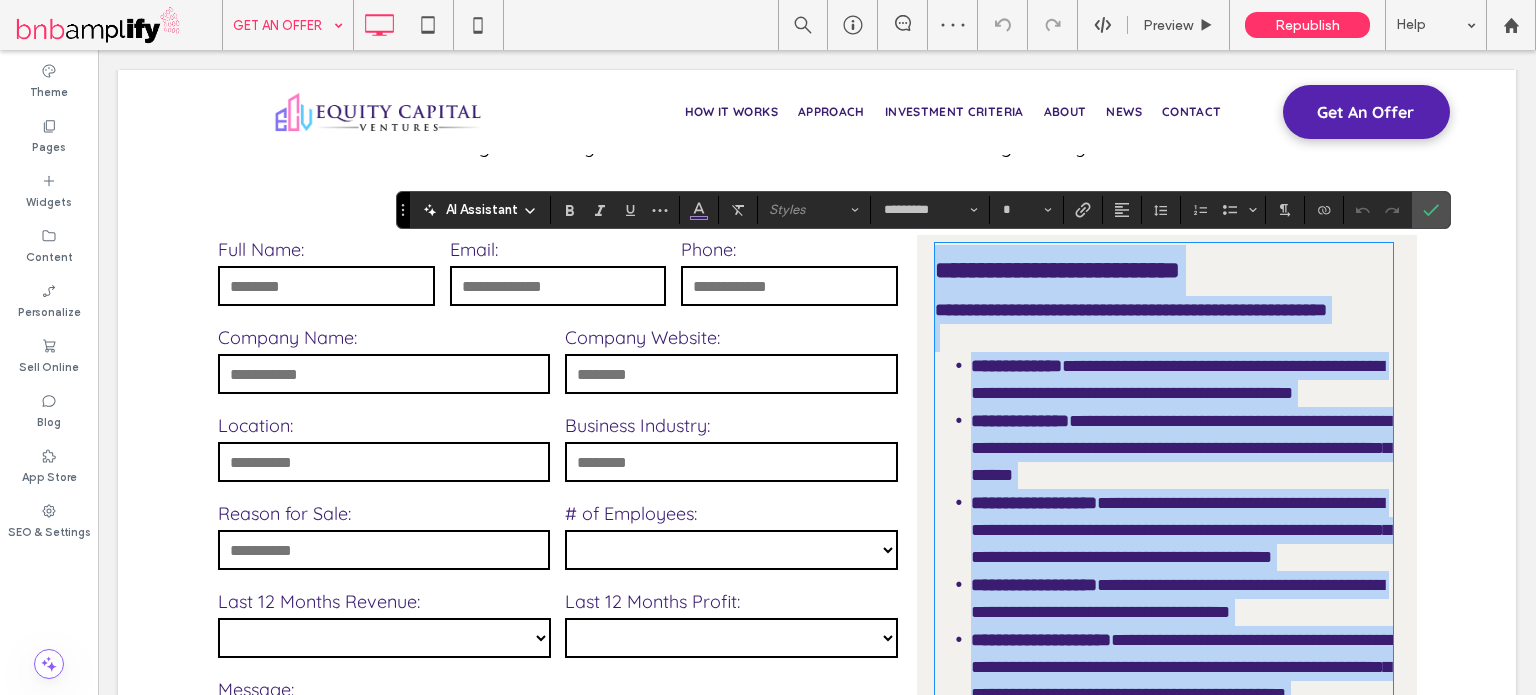click on "**********" at bounding box center (1177, 379) 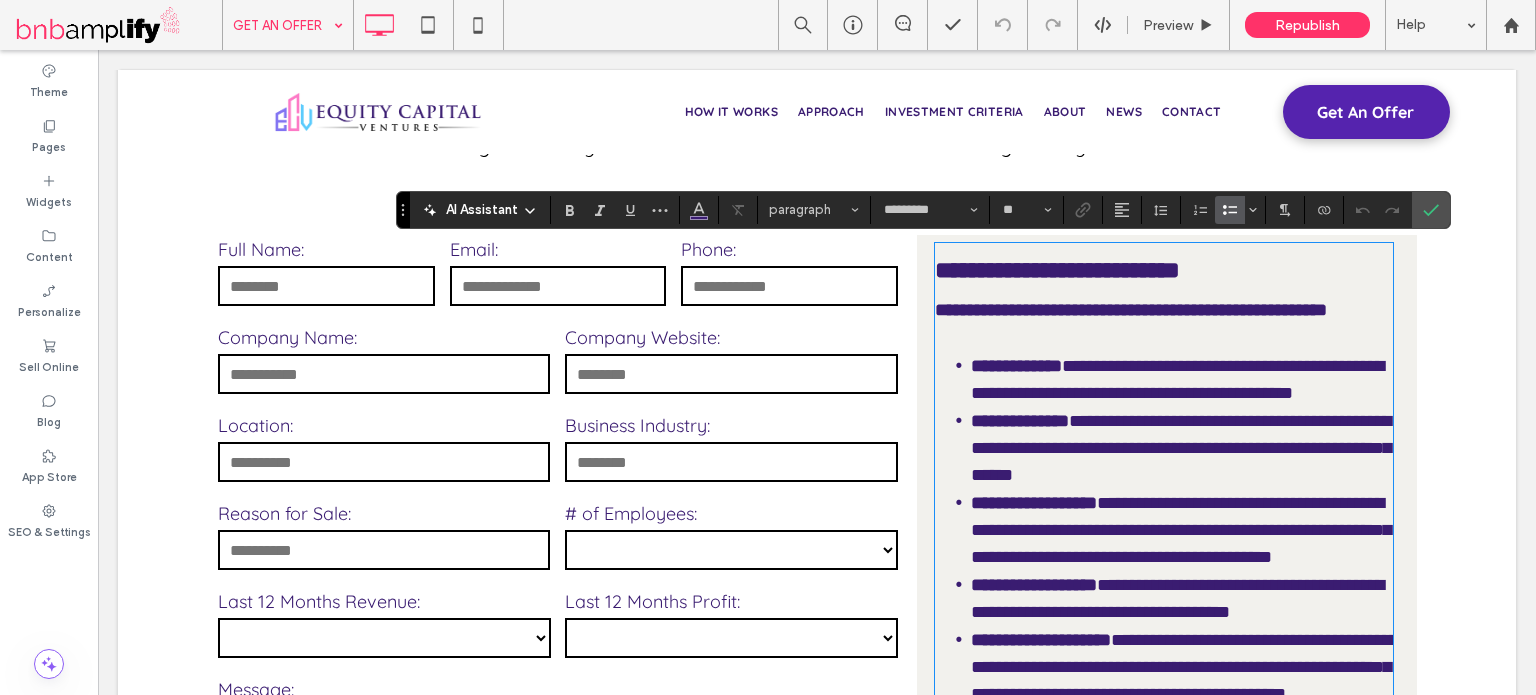 click on "**********" at bounding box center (1177, 379) 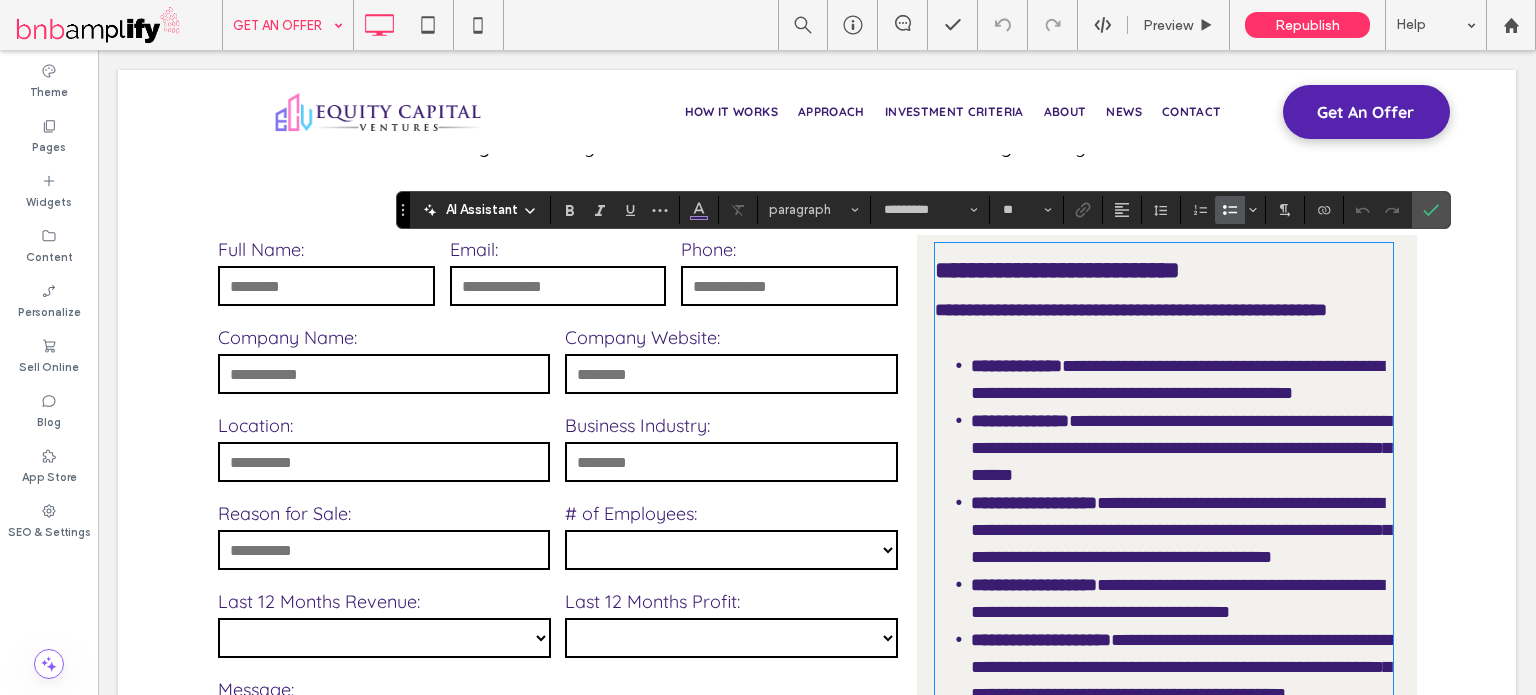 type 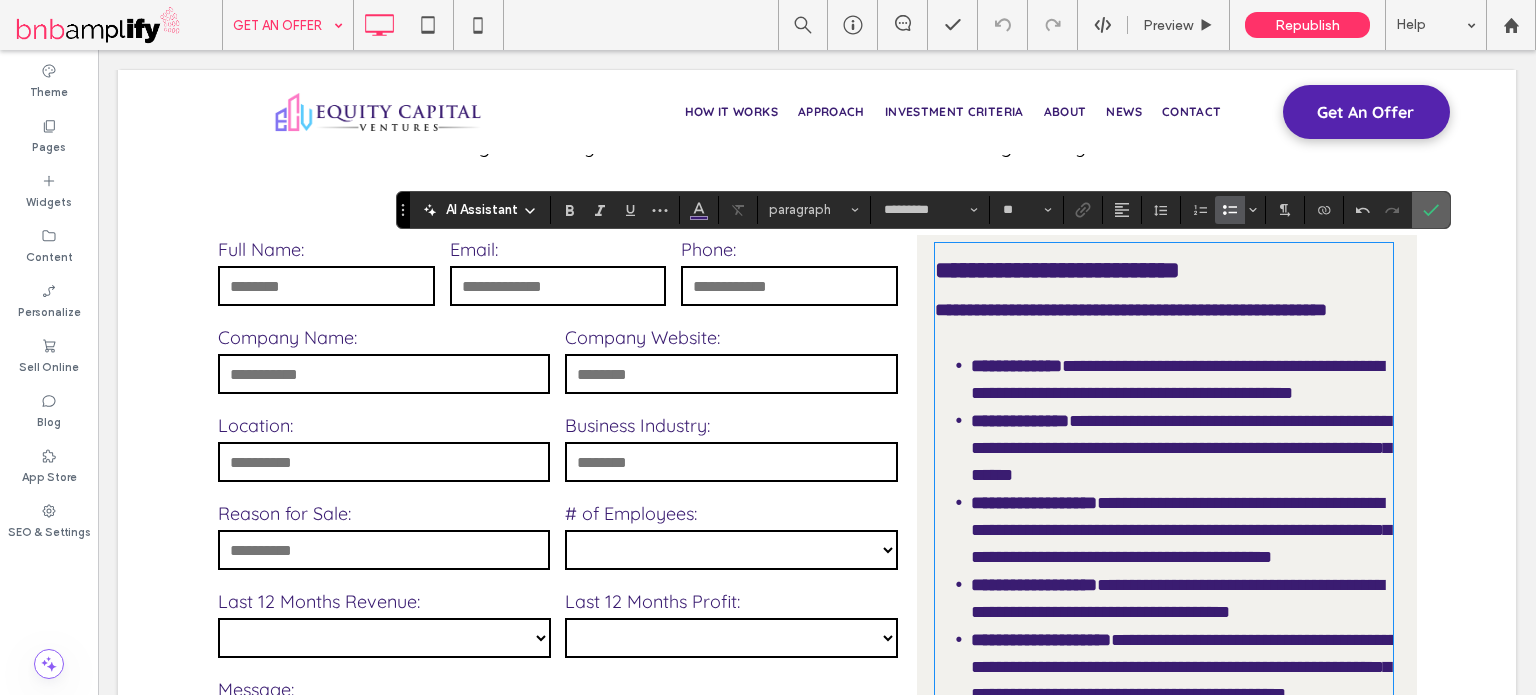 click 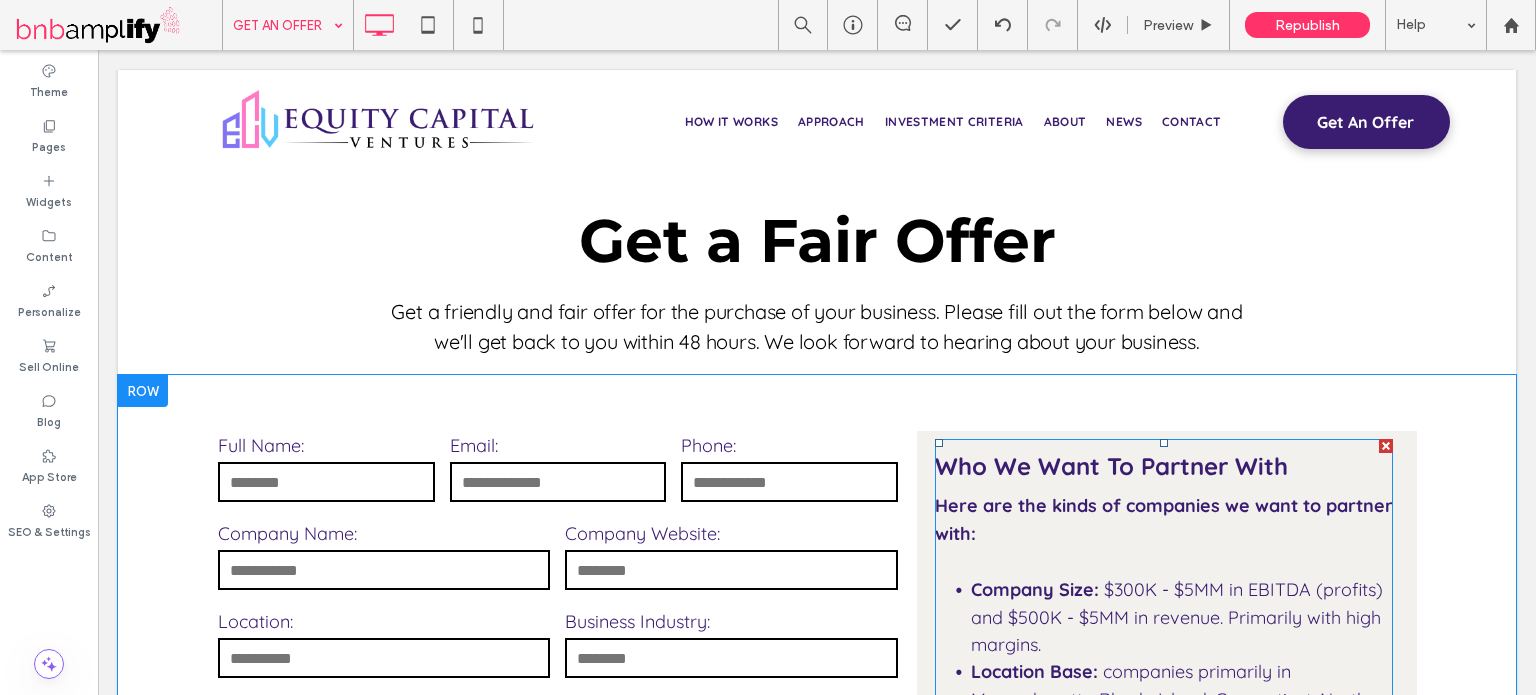 scroll, scrollTop: 0, scrollLeft: 0, axis: both 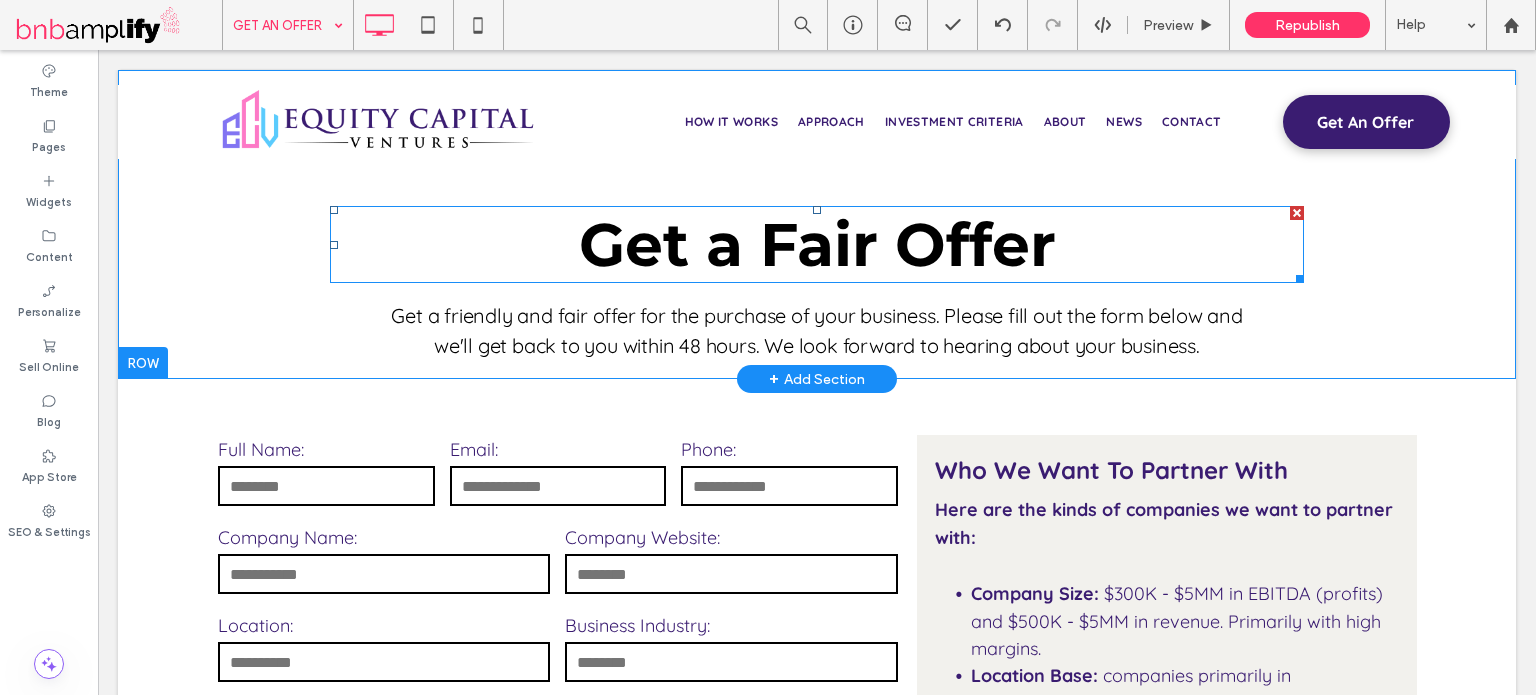 click on "Get a Fair Offer" at bounding box center [817, 244] 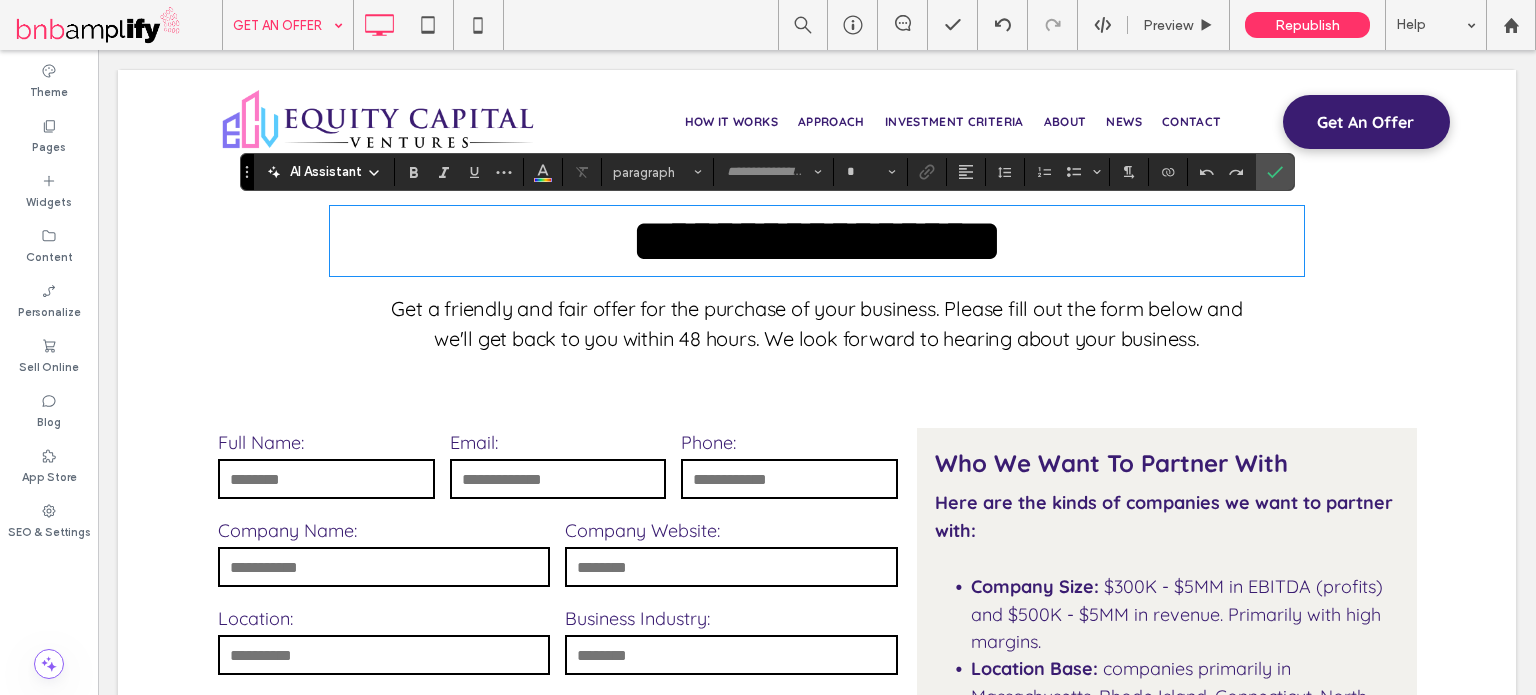 type on "**********" 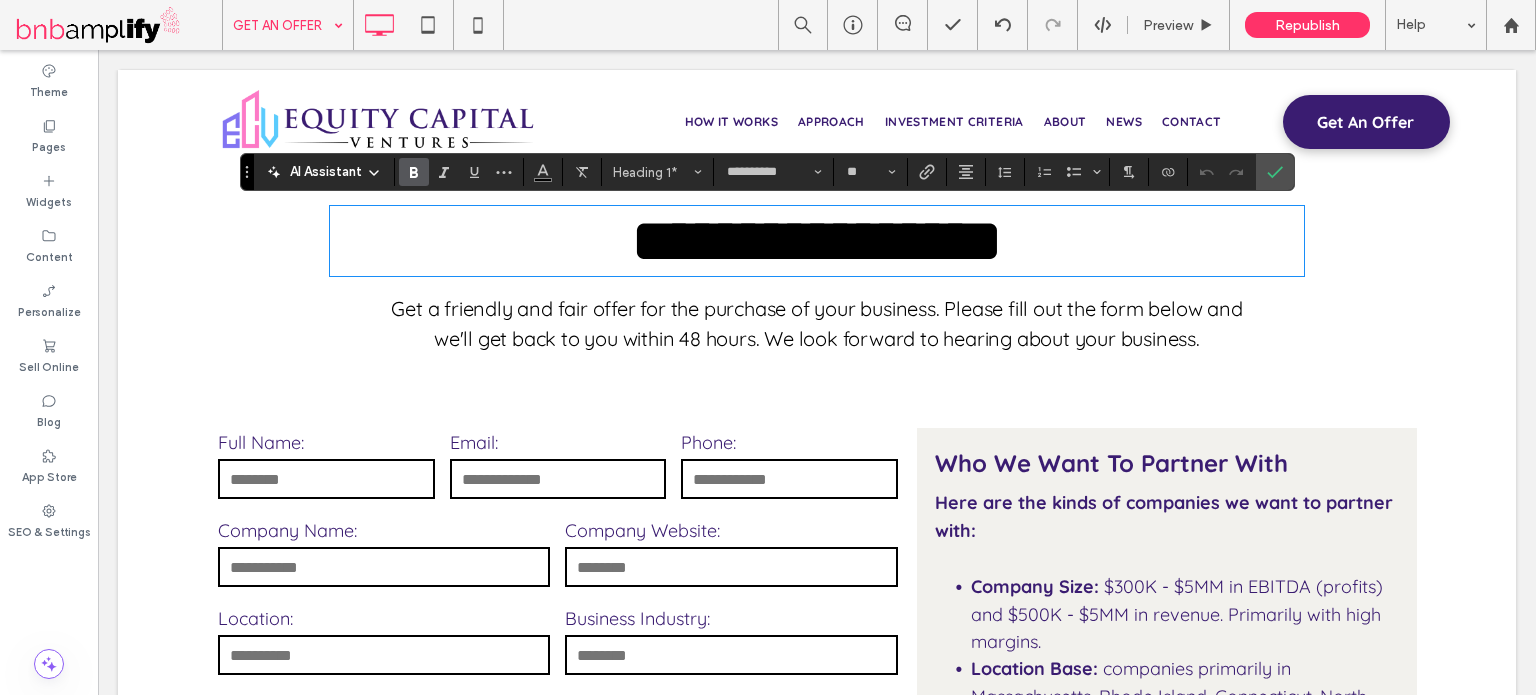 click on "**********" at bounding box center (817, 241) 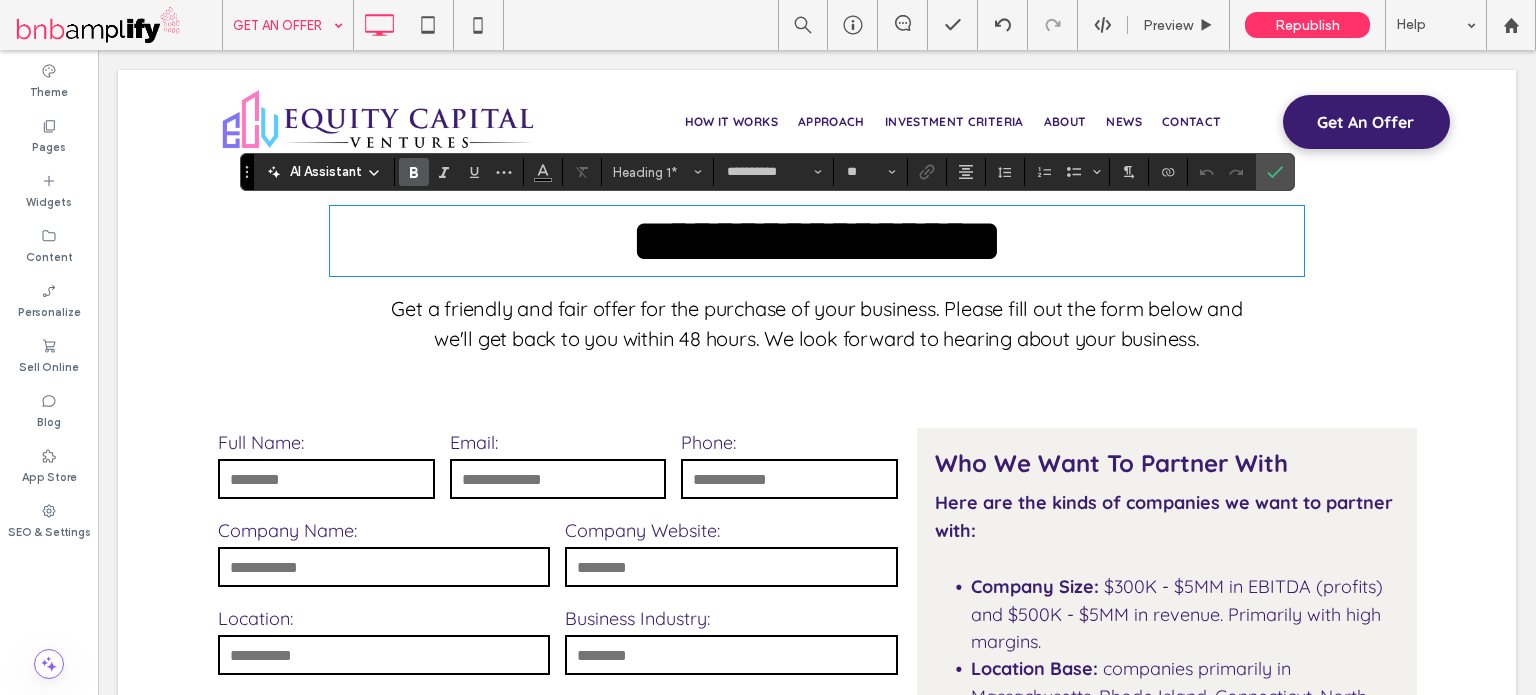 click on "**********" at bounding box center (817, 241) 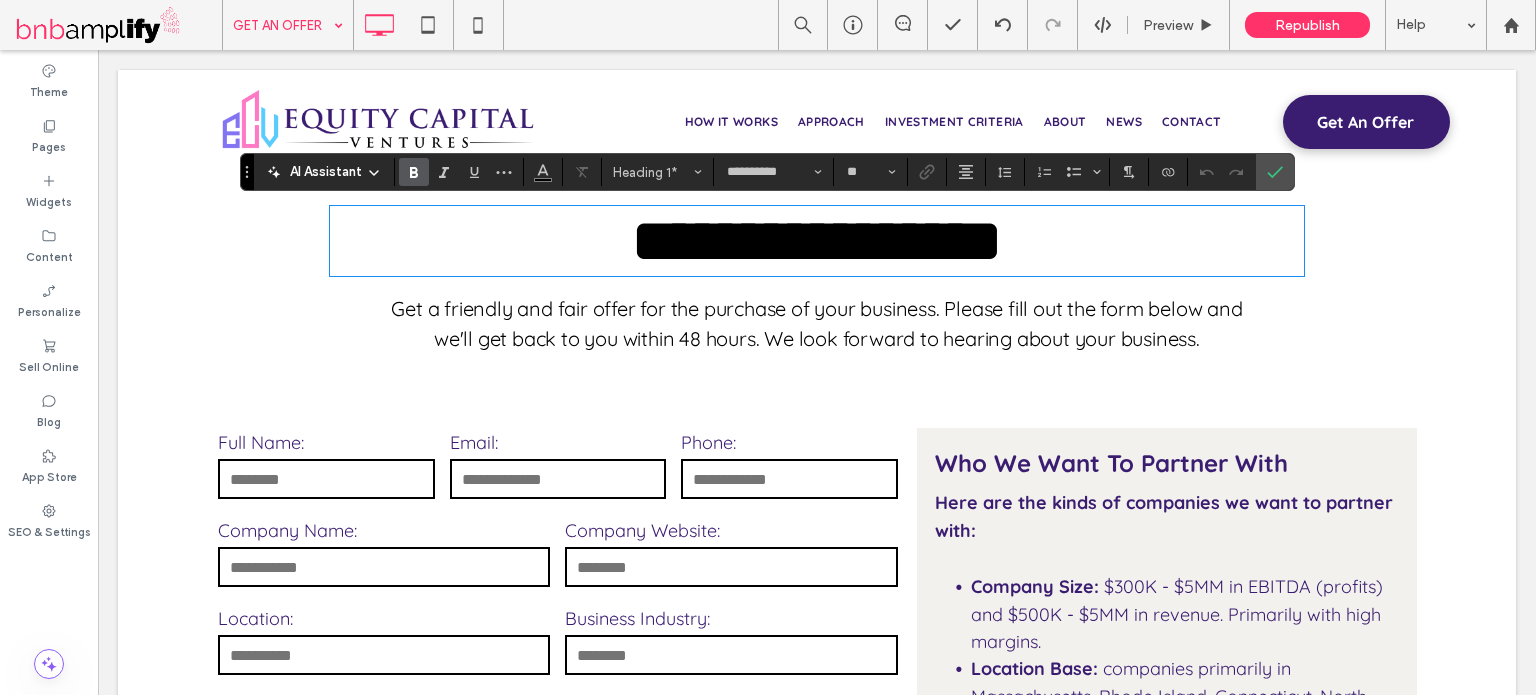 click on "**********" at bounding box center [817, 271] 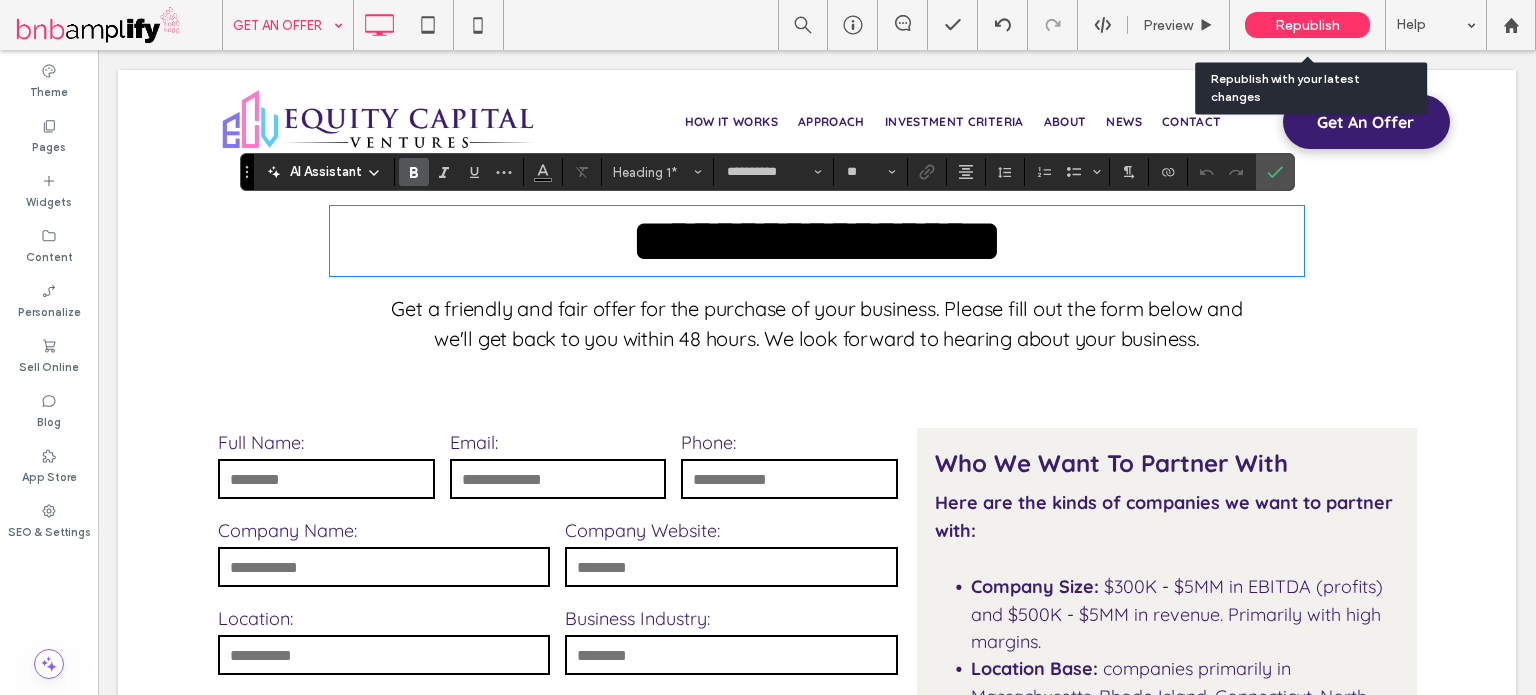 click on "Republish" at bounding box center [1307, 25] 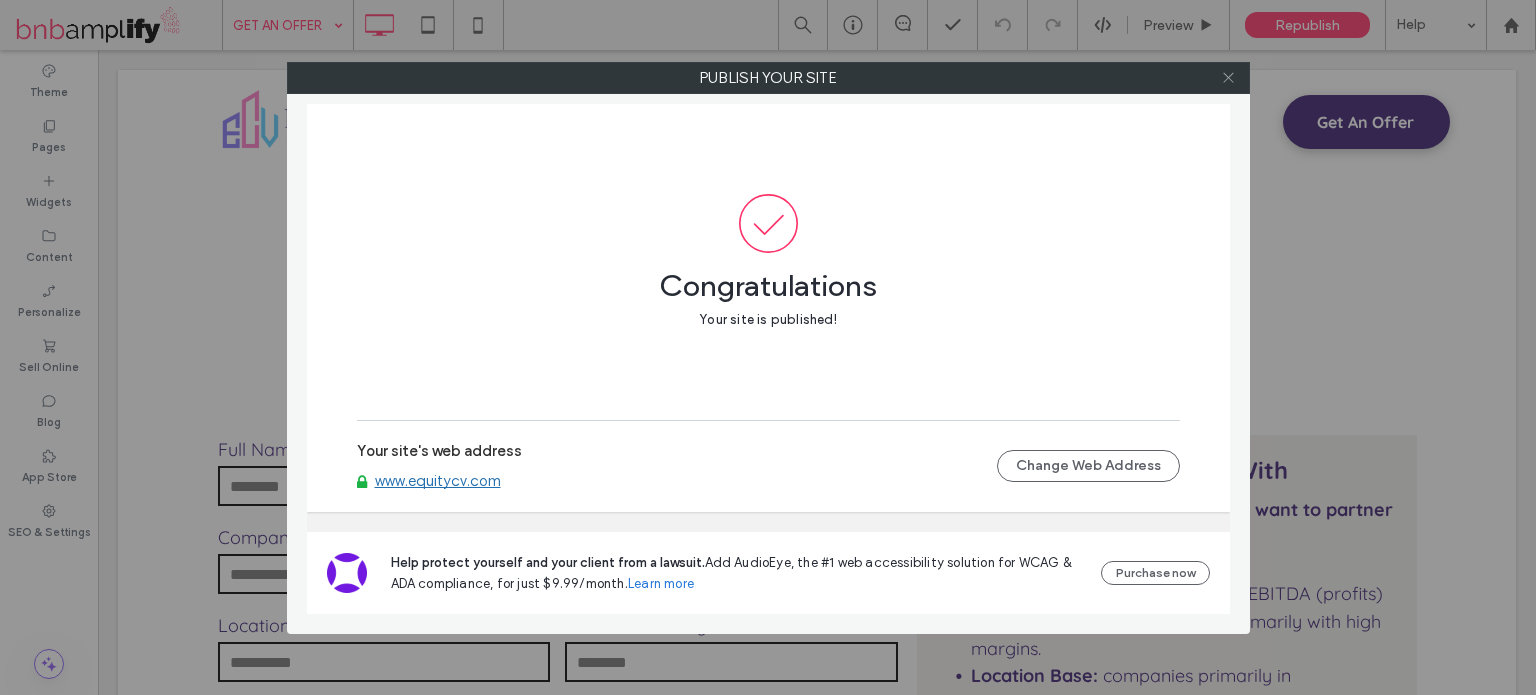 click 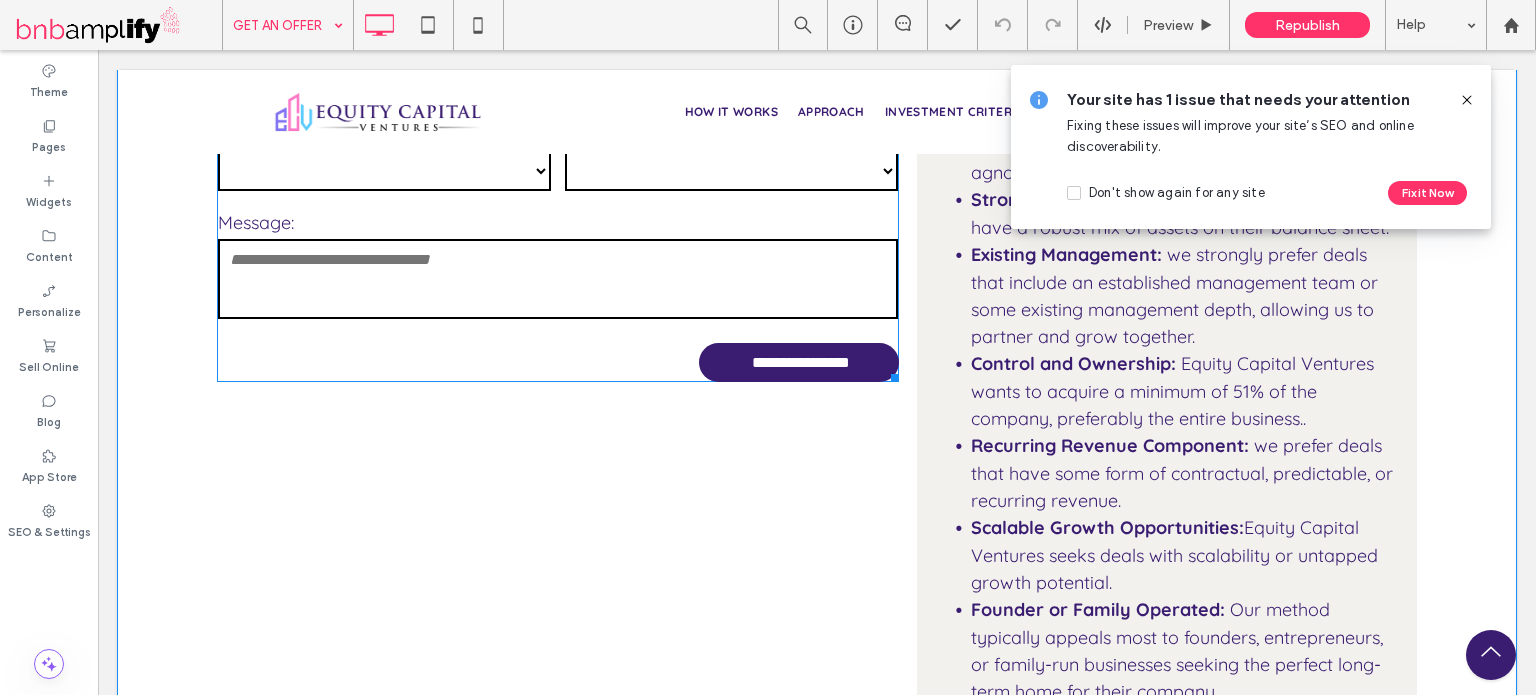 scroll, scrollTop: 200, scrollLeft: 0, axis: vertical 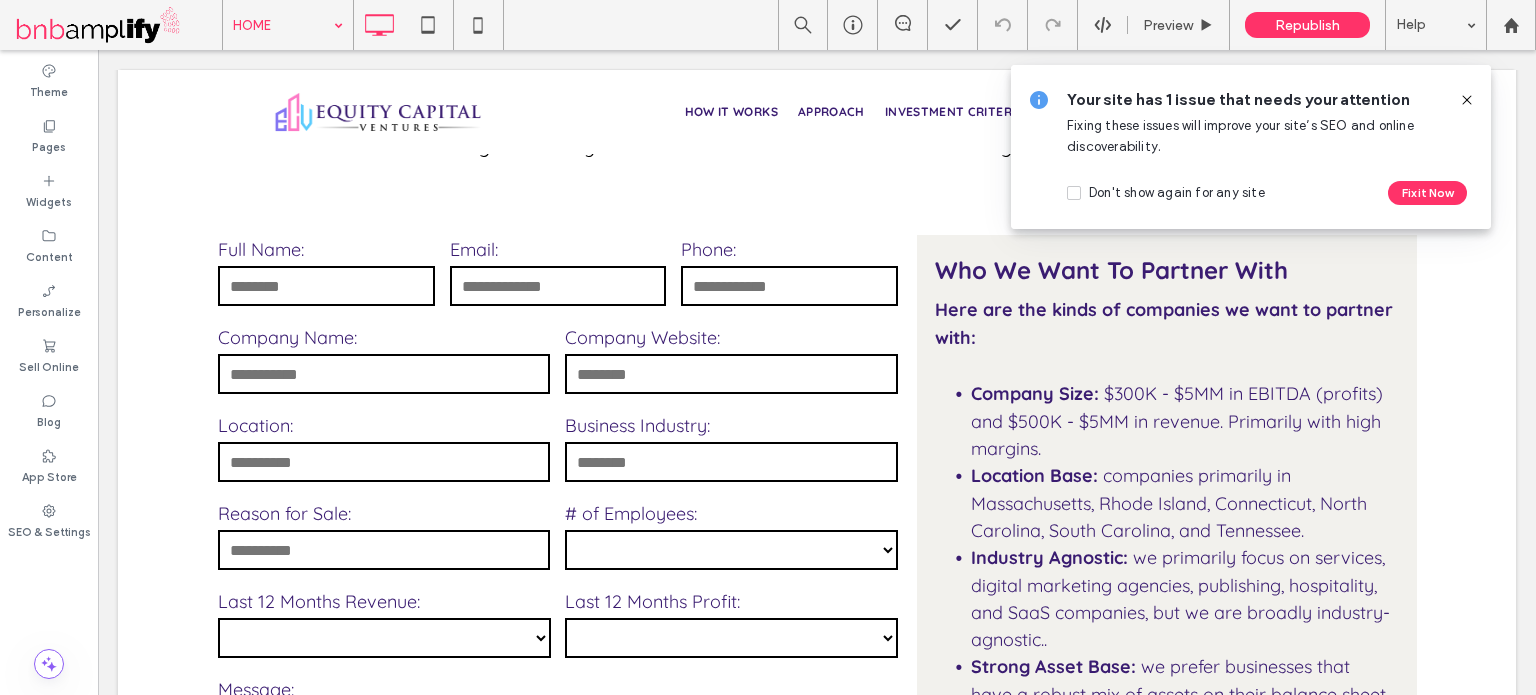 click 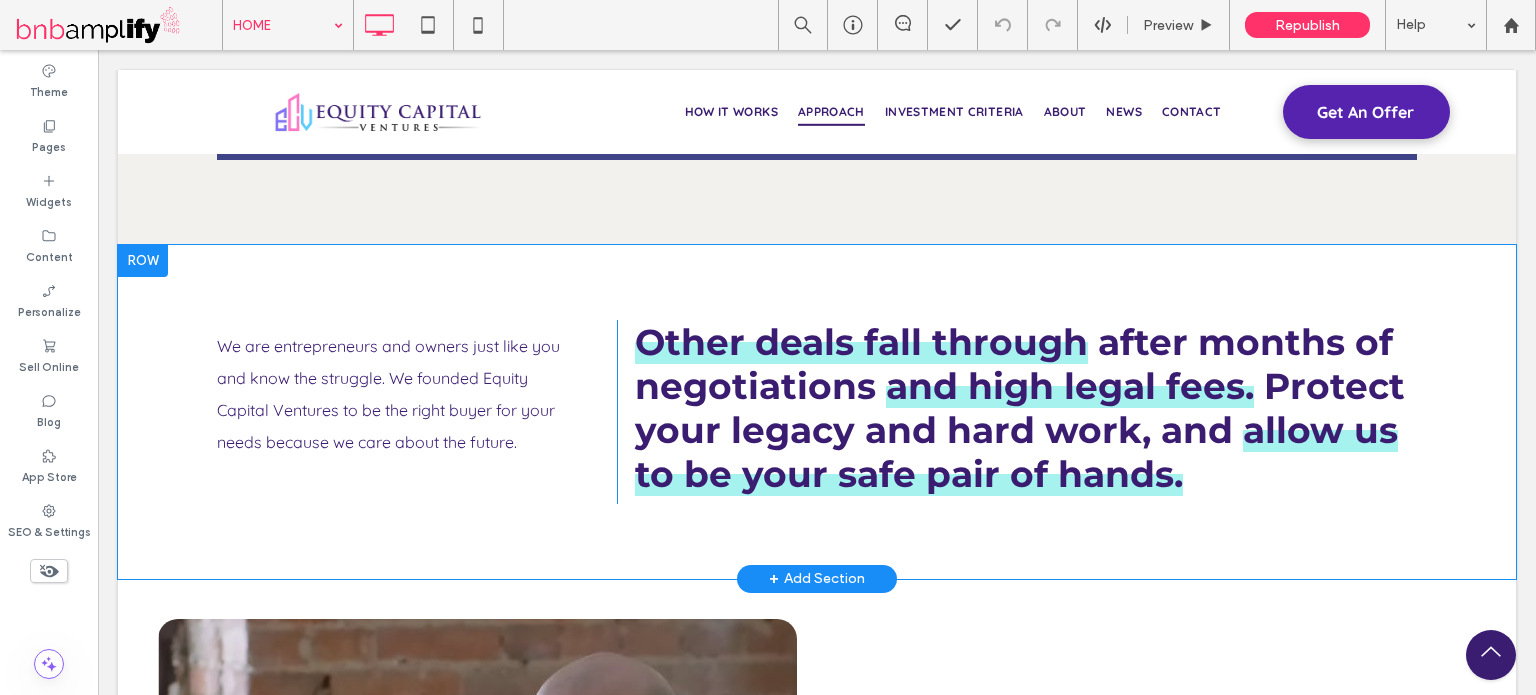 scroll, scrollTop: 2500, scrollLeft: 0, axis: vertical 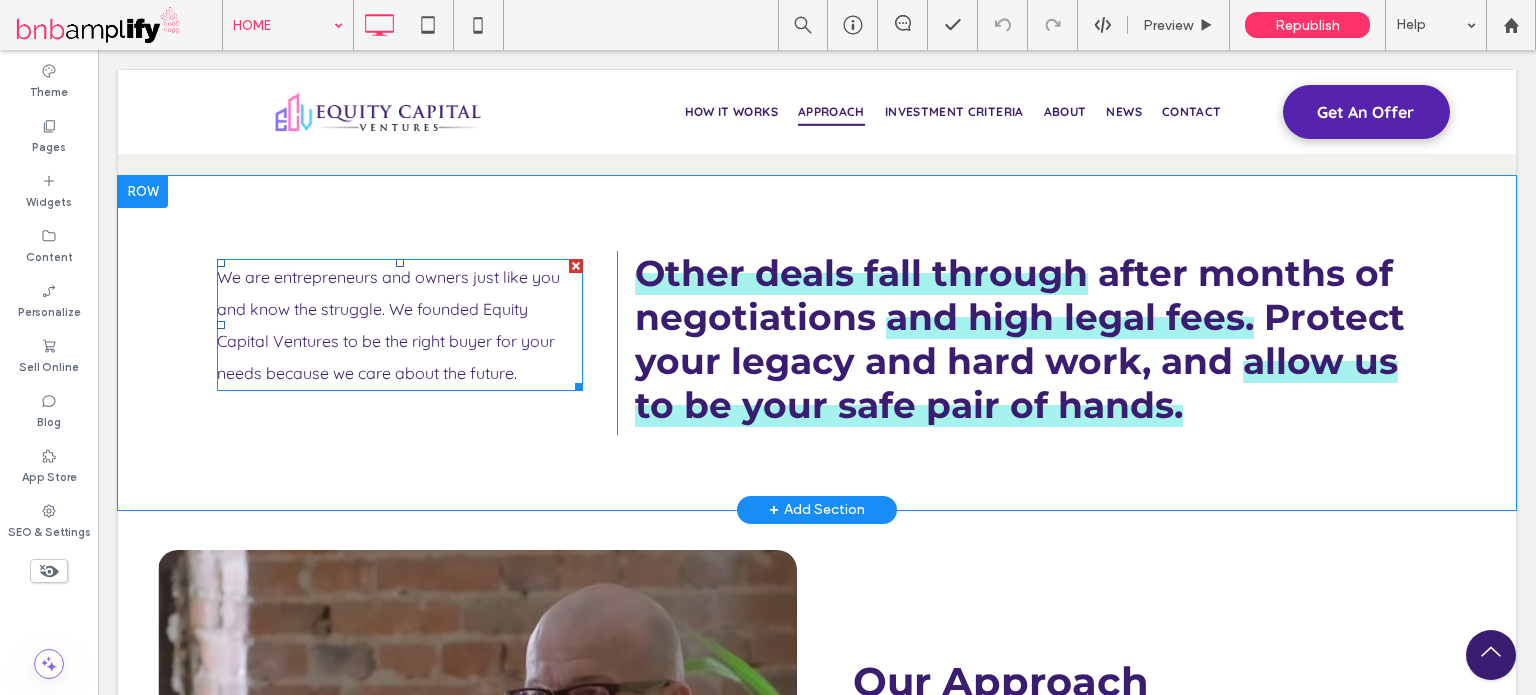 click on "We are entrepreneurs and owners just like you and know the struggle. We founded Equity Capital Ventures to be the right buyer for your needs because we care about the future." at bounding box center [400, 325] 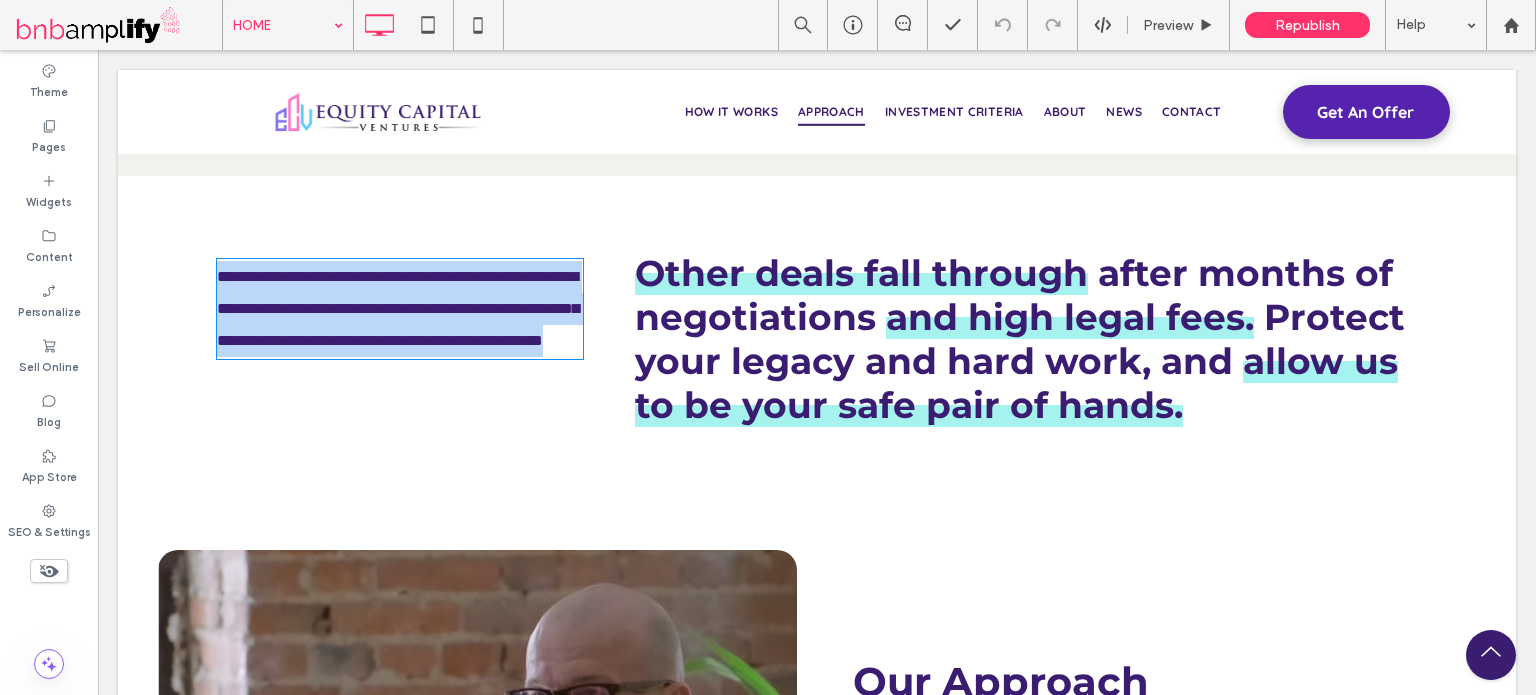 click on "**********" at bounding box center (400, 309) 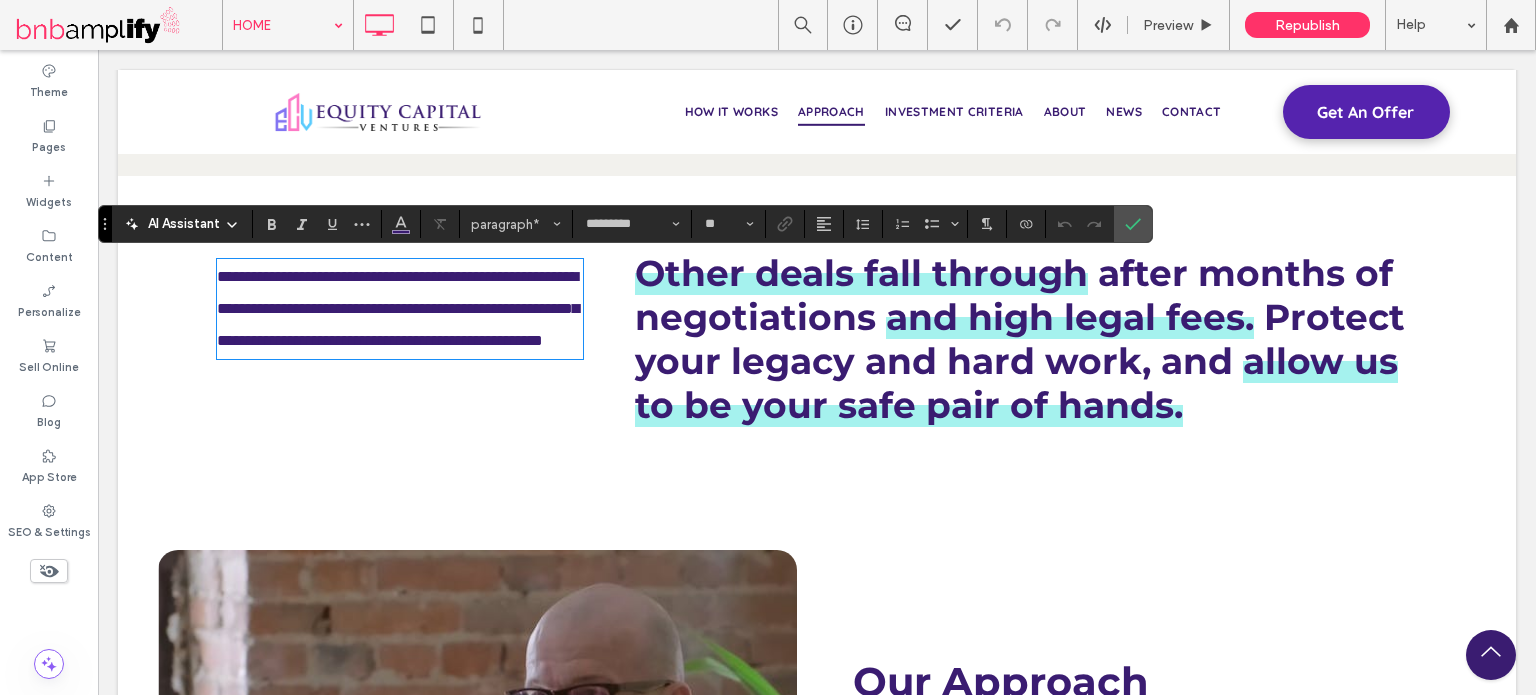 click on "**********" at bounding box center (398, 308) 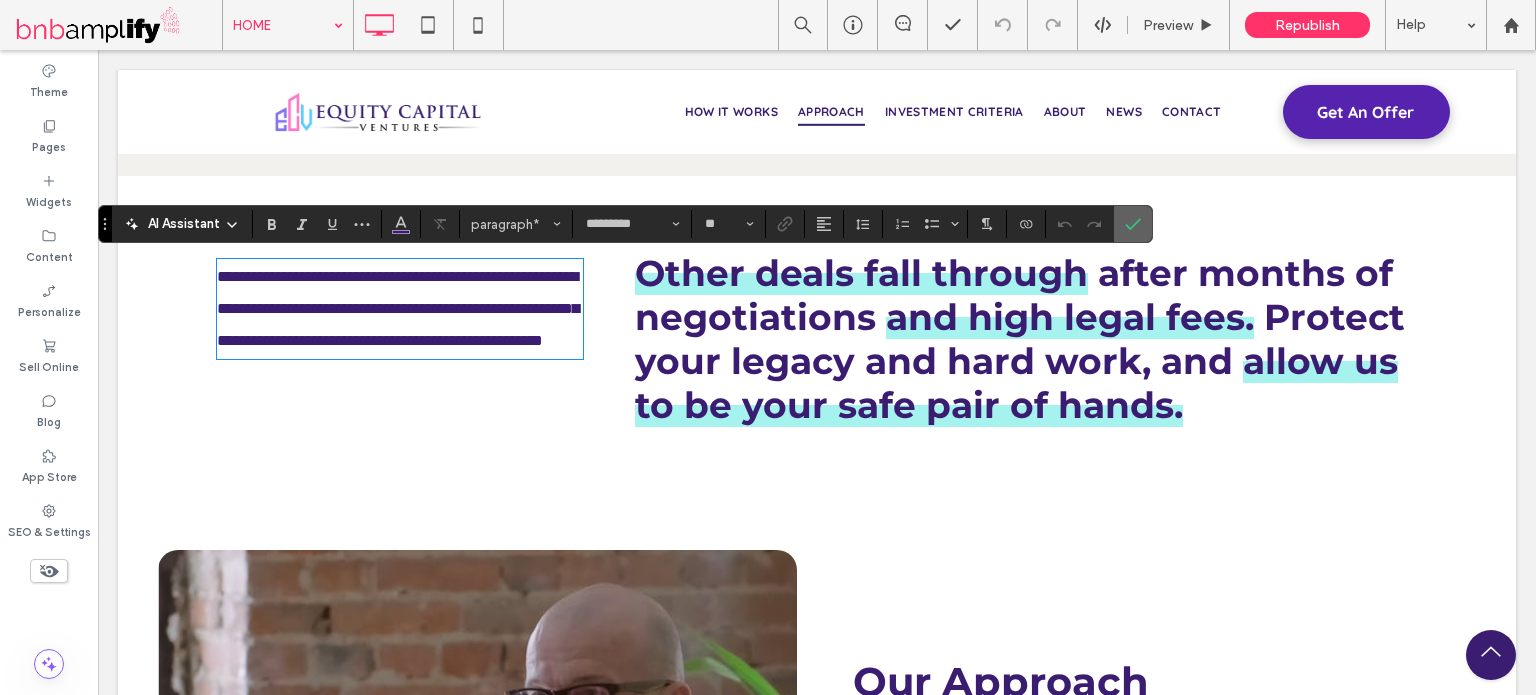 drag, startPoint x: 1131, startPoint y: 224, endPoint x: 1033, endPoint y: 189, distance: 104.062485 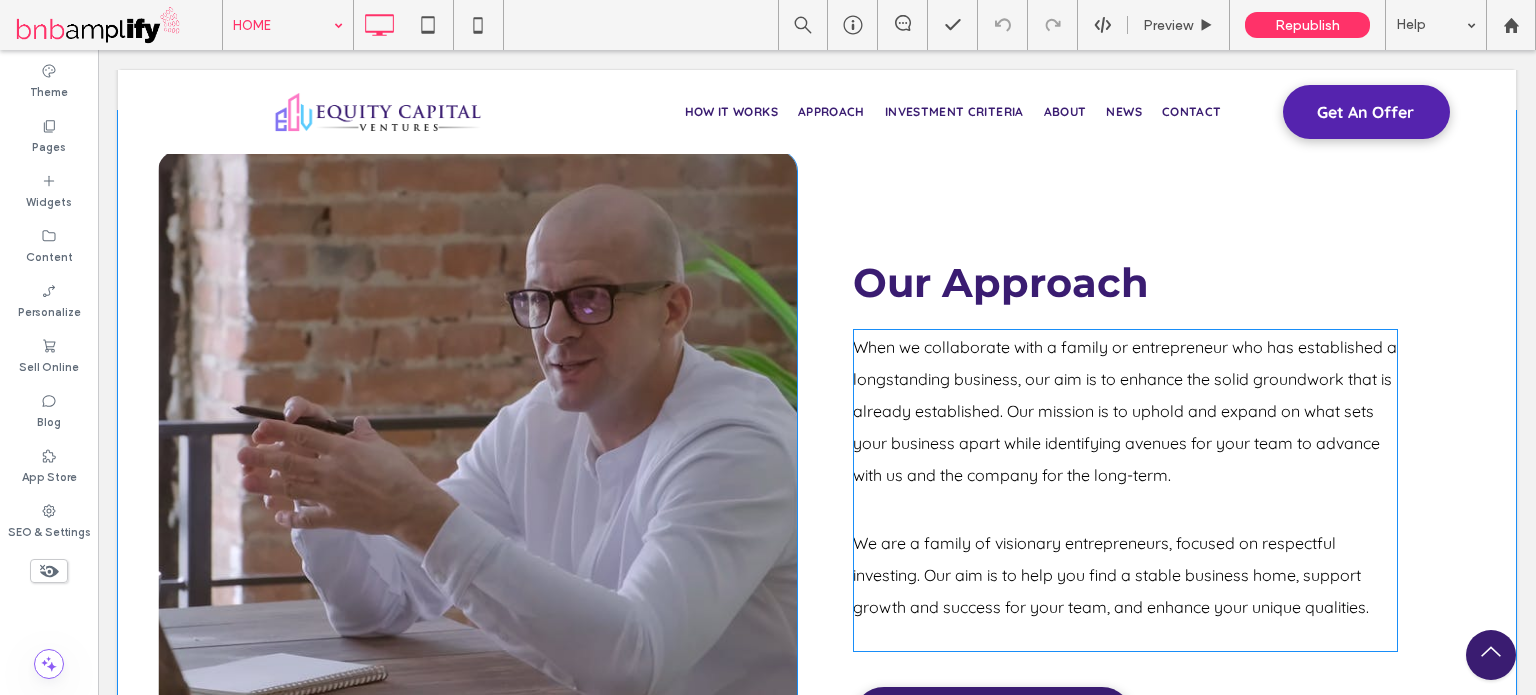 scroll, scrollTop: 2900, scrollLeft: 0, axis: vertical 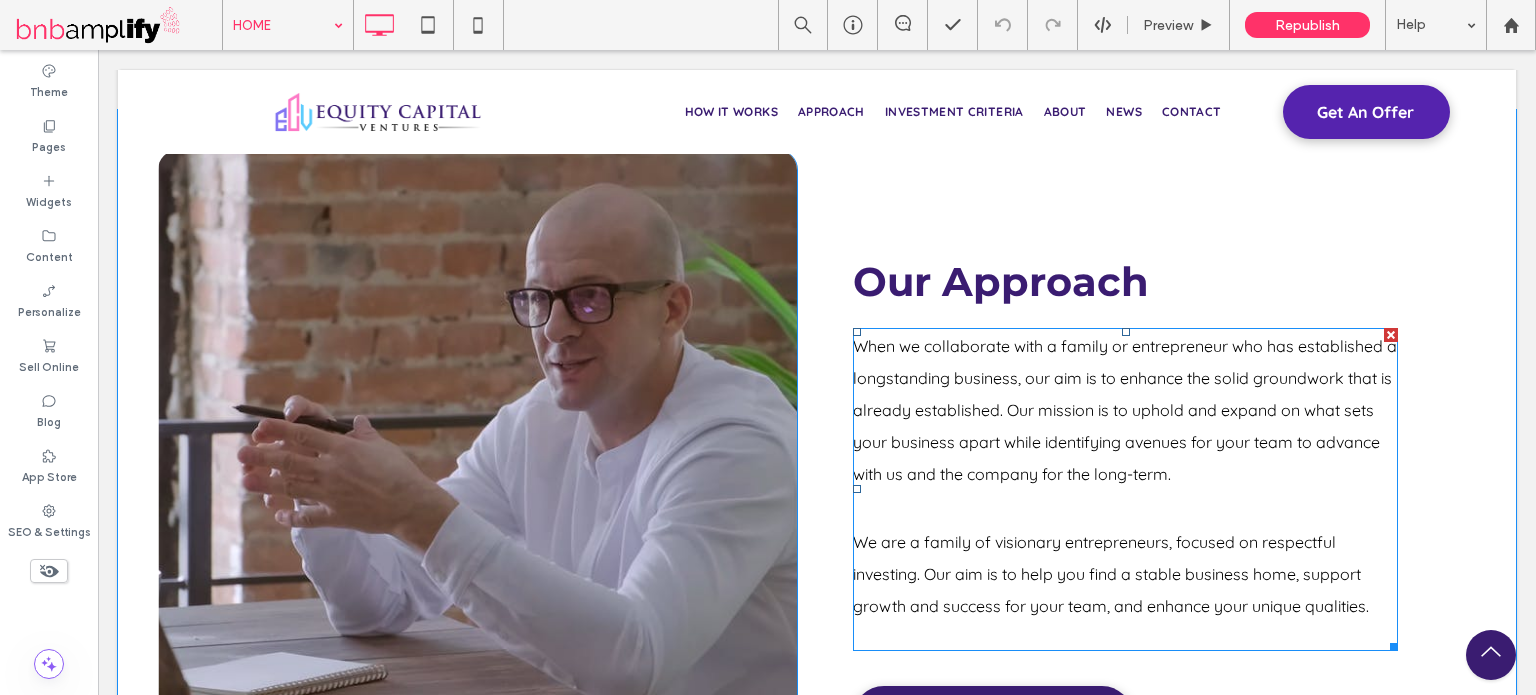 click on "When we collaborate with a family or entrepreneur who has established a longstanding business, our aim is to enhance the solid groundwork that is already established. Our mission is to uphold and expand on what sets your business apart while identifying avenues for your team to advance with us and the company for the long-term." at bounding box center [1125, 410] 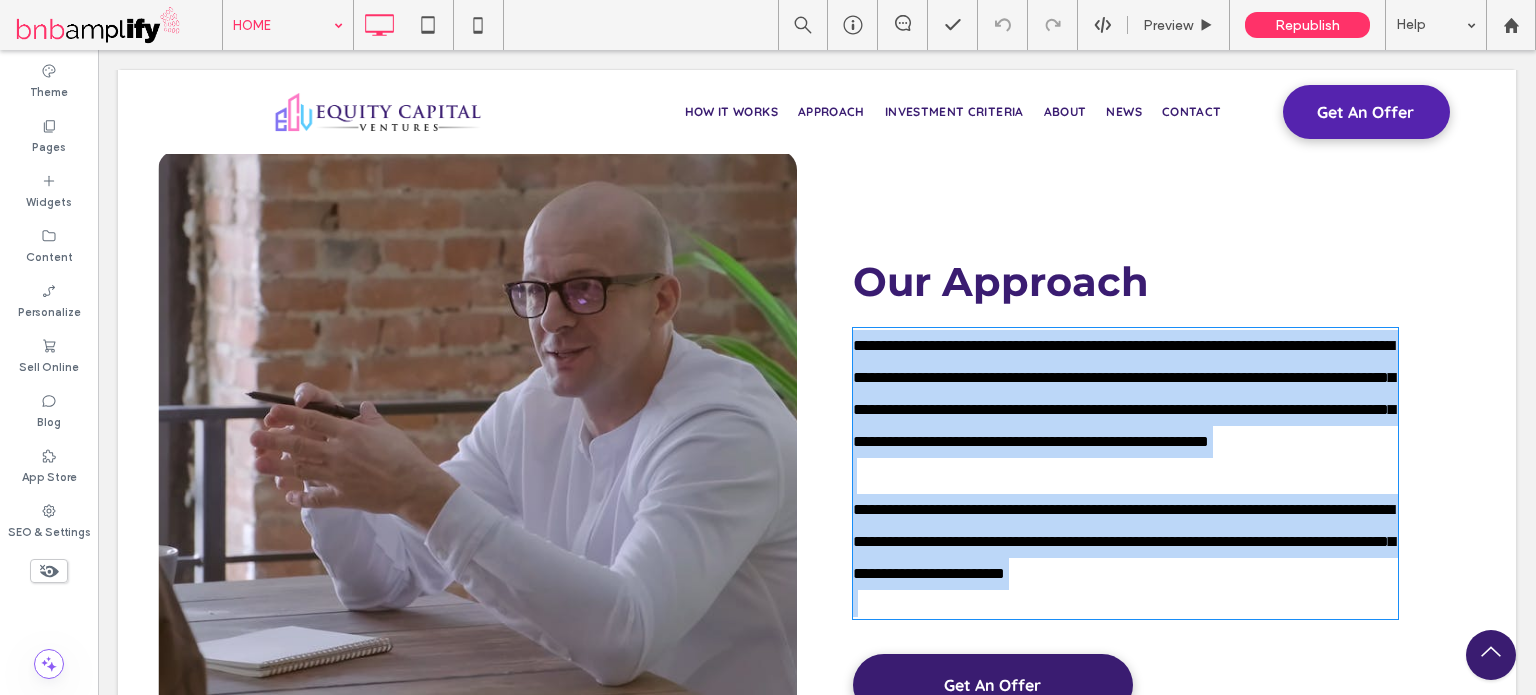 type on "*********" 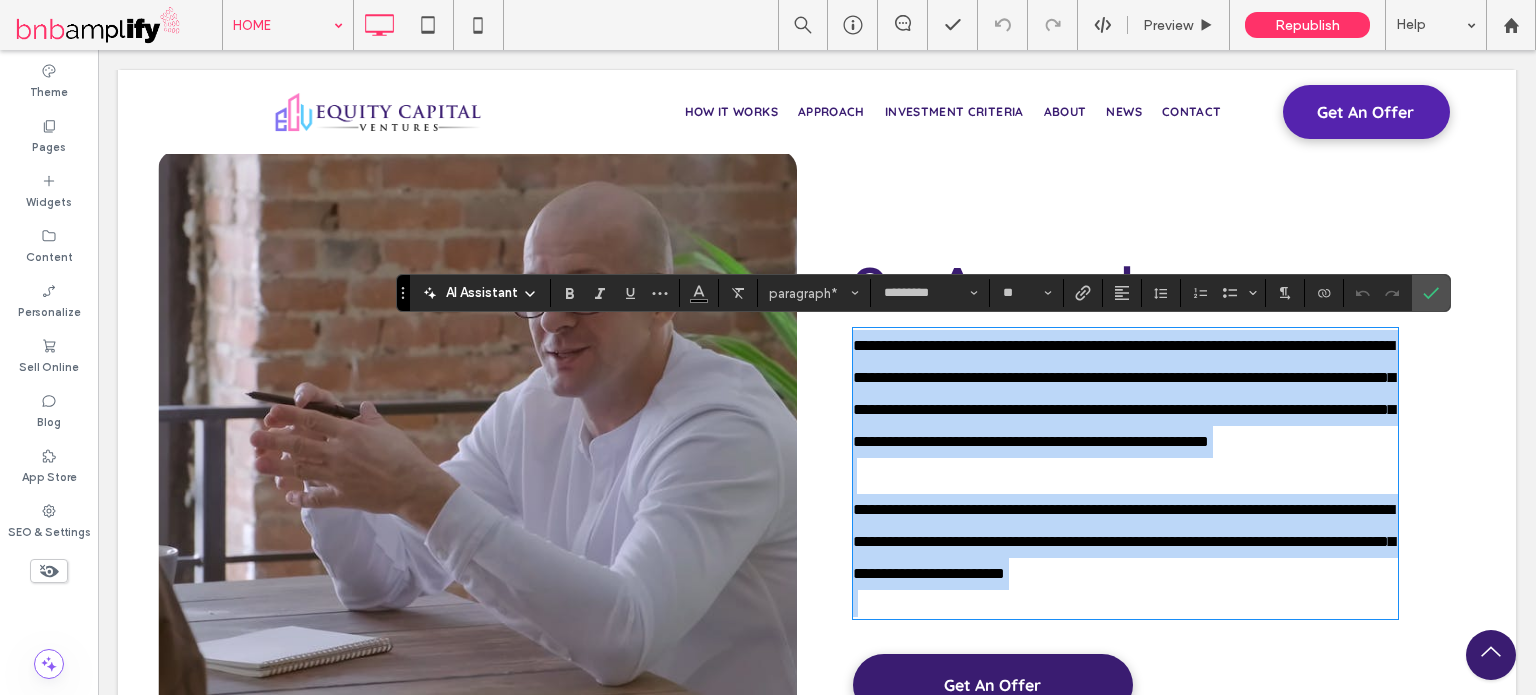 click on "**********" at bounding box center (1124, 393) 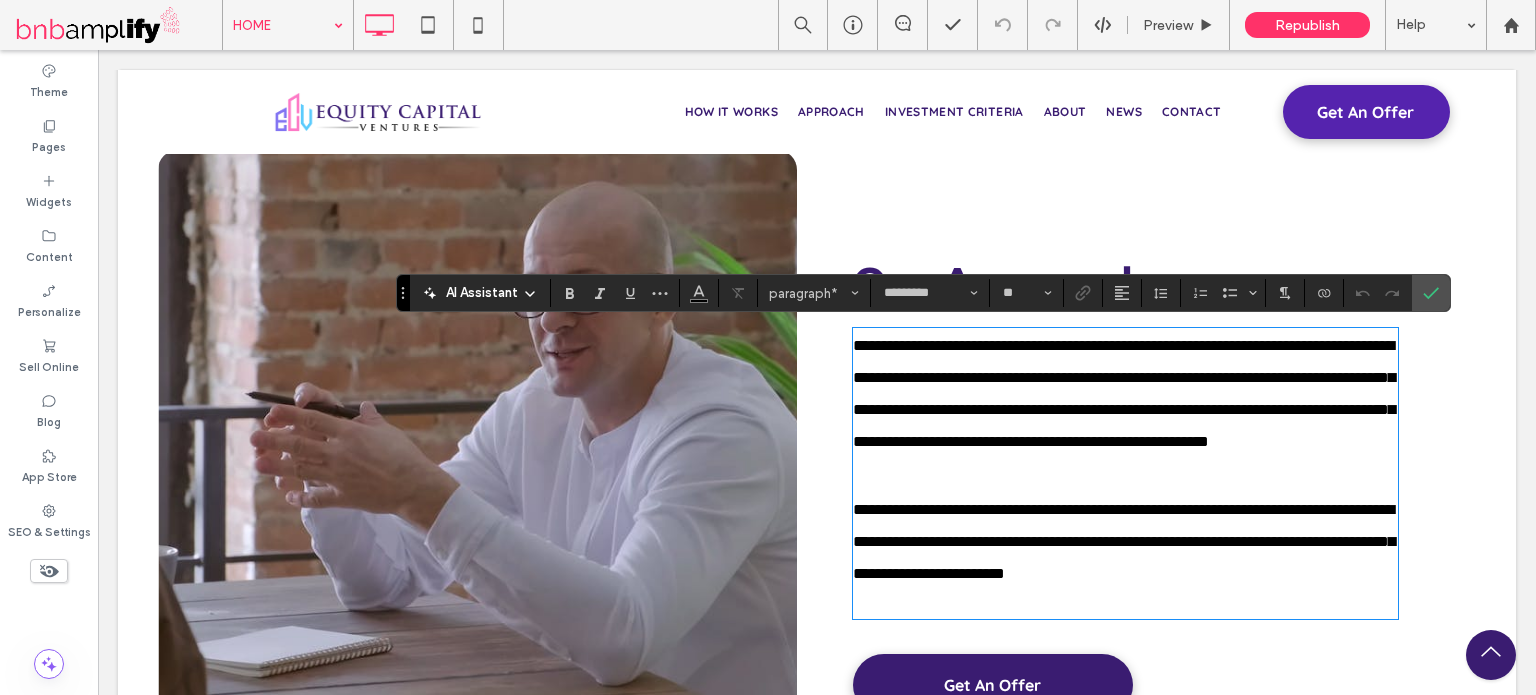 type 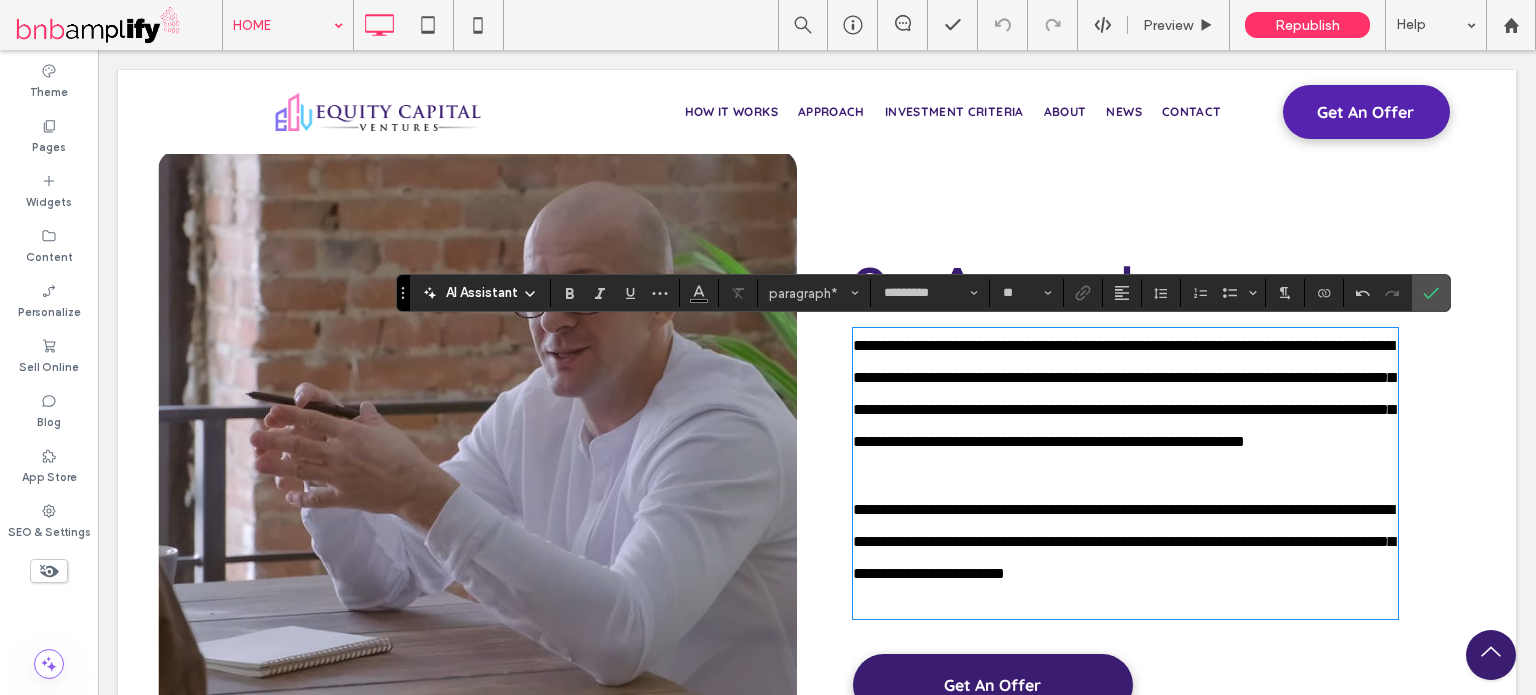 click on "**********" at bounding box center (1124, 393) 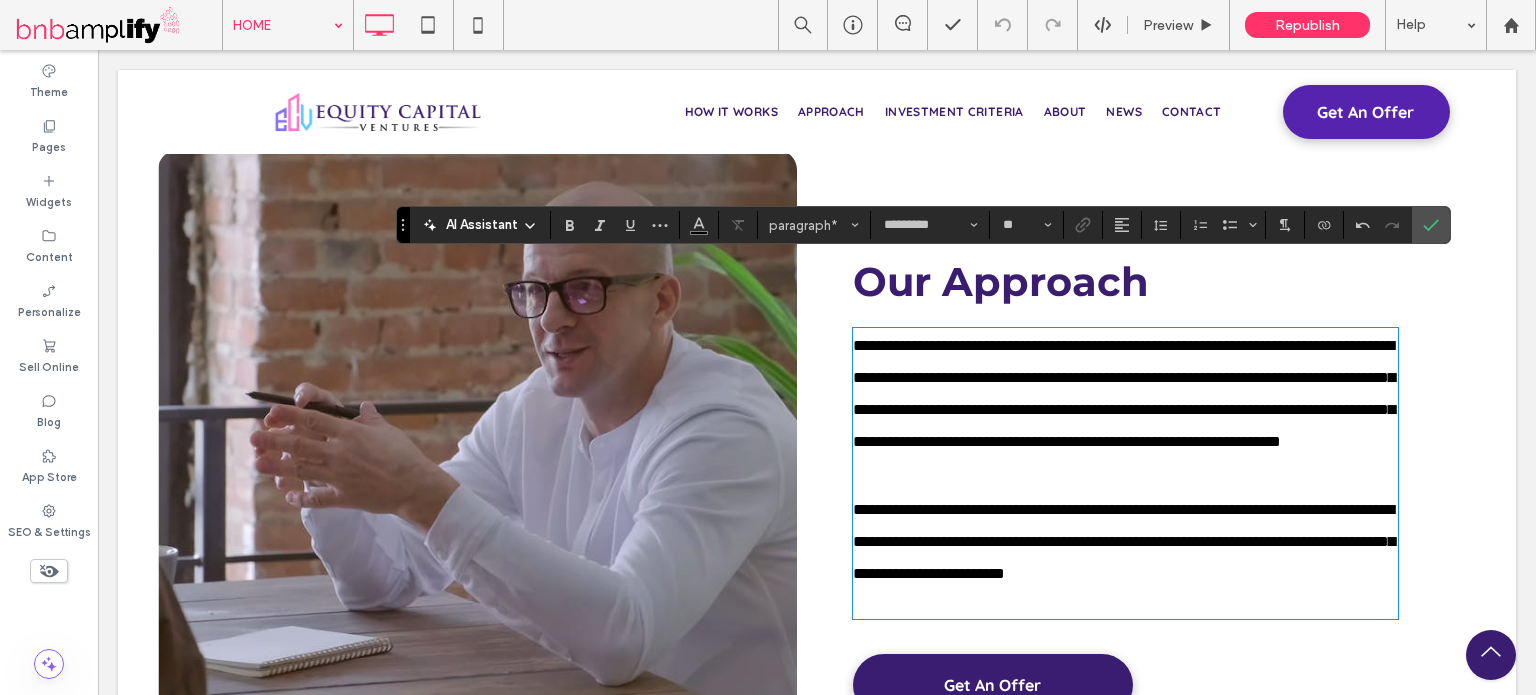 scroll, scrollTop: 3000, scrollLeft: 0, axis: vertical 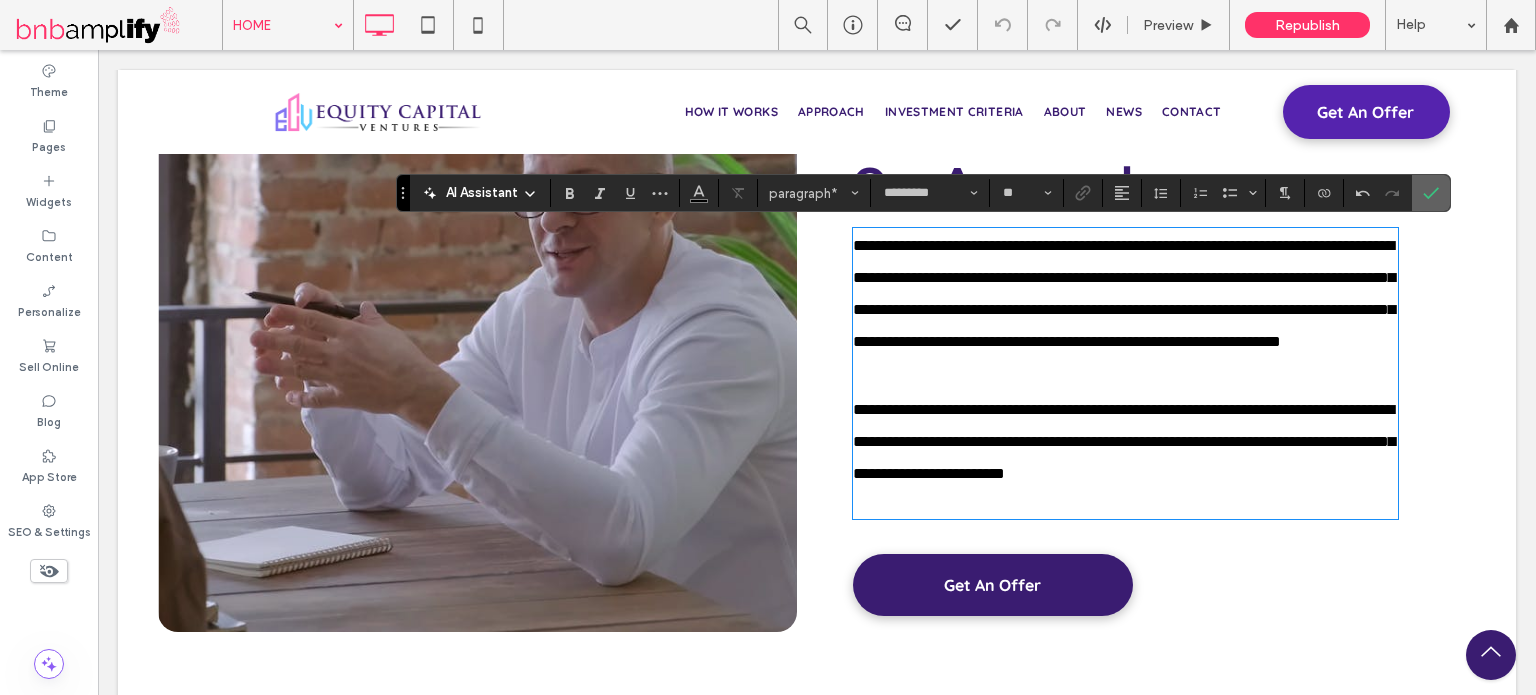 drag, startPoint x: 1427, startPoint y: 196, endPoint x: 1328, endPoint y: 149, distance: 109.59015 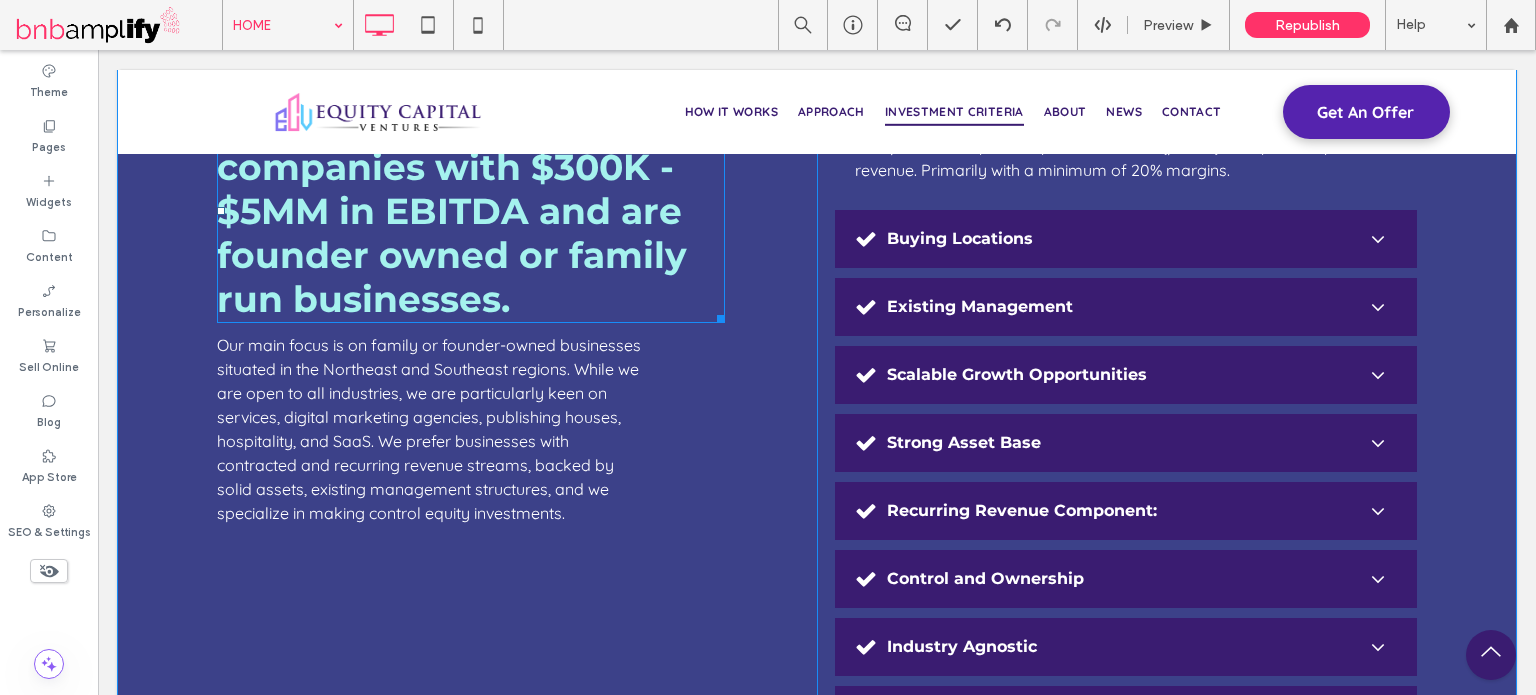 scroll, scrollTop: 4500, scrollLeft: 0, axis: vertical 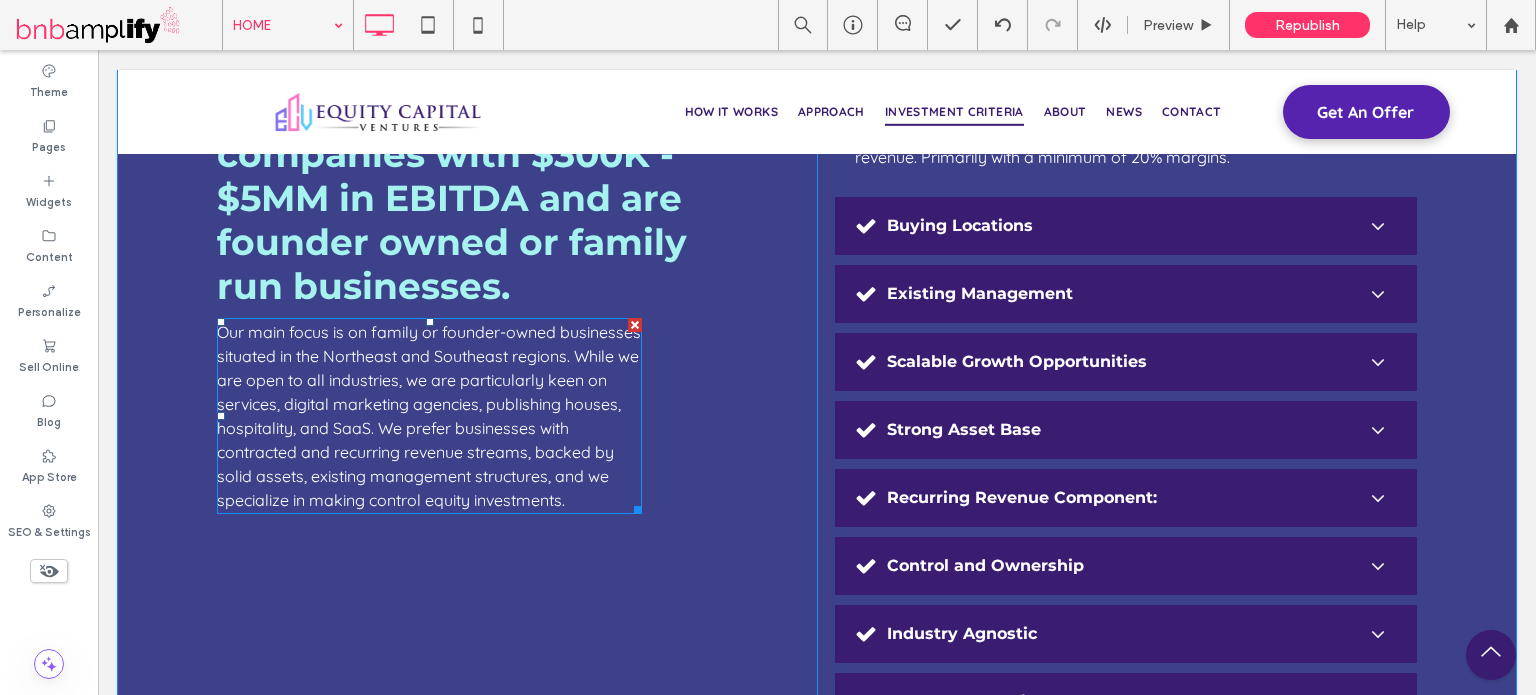 click on "Our main focus is on family or founder-owned businesses situated in the Northeast and Southeast regions. While we are open to all industries, we are particularly keen on services, digital marketing agencies, publishing houses, hospitality, and SaaS. We prefer businesses with contracted and recurring revenue streams, backed by solid assets, existing management structures, and we specialize in making control equity investments." at bounding box center (429, 416) 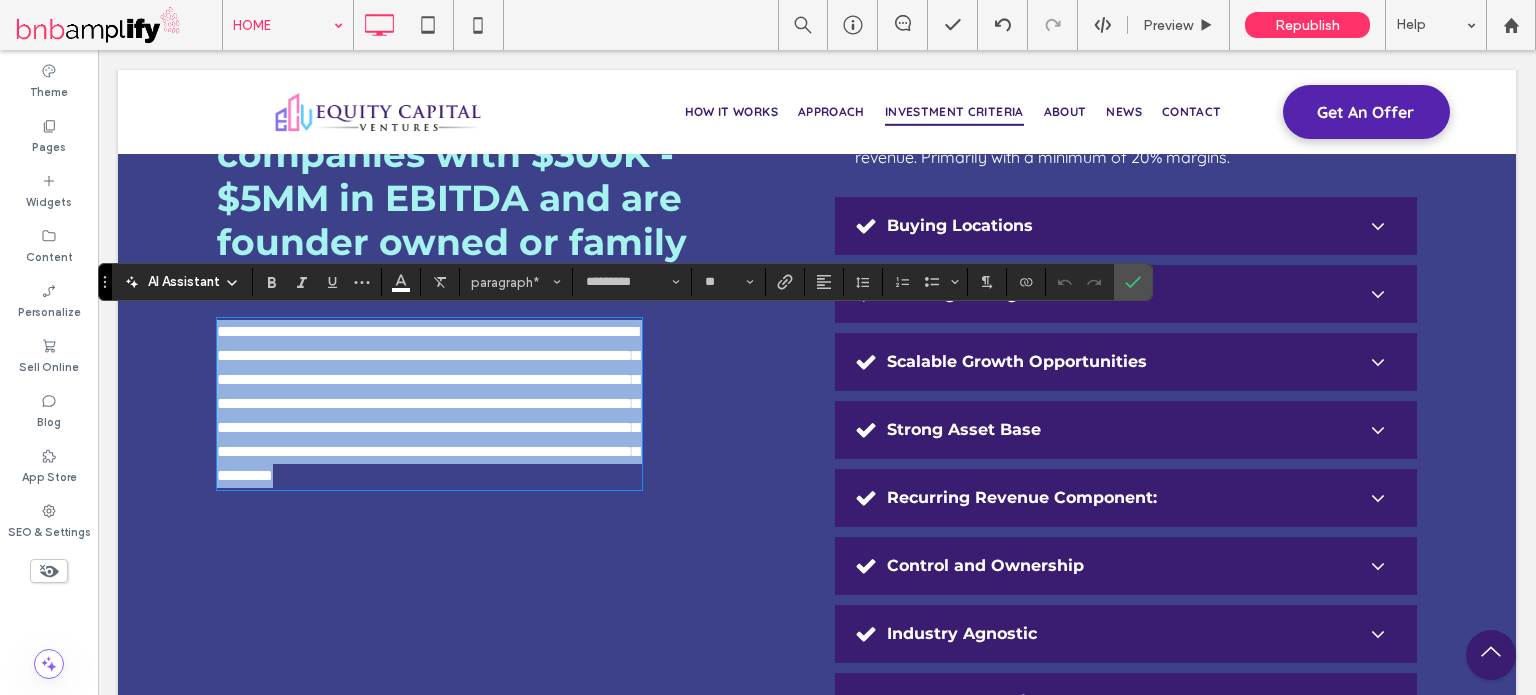 click on "**********" at bounding box center [429, 404] 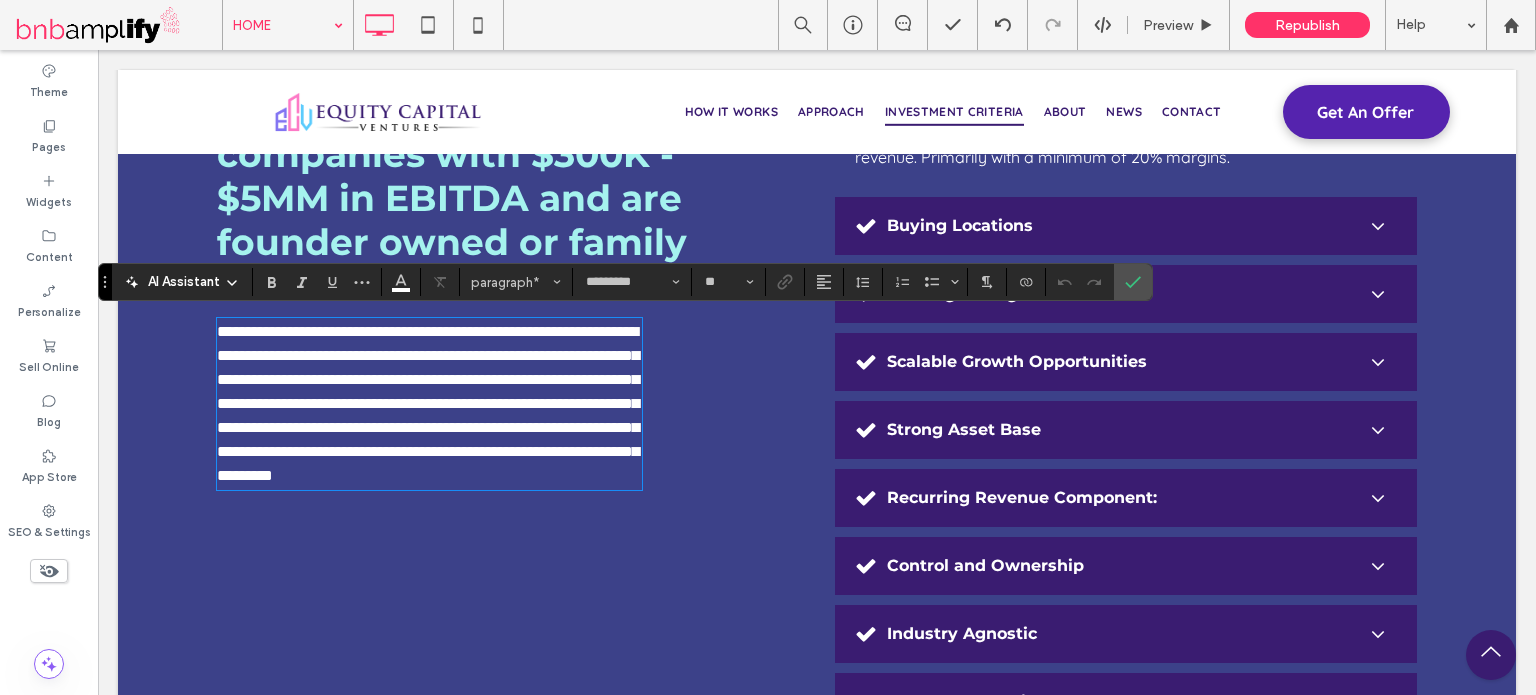 click on "**********" at bounding box center [428, 403] 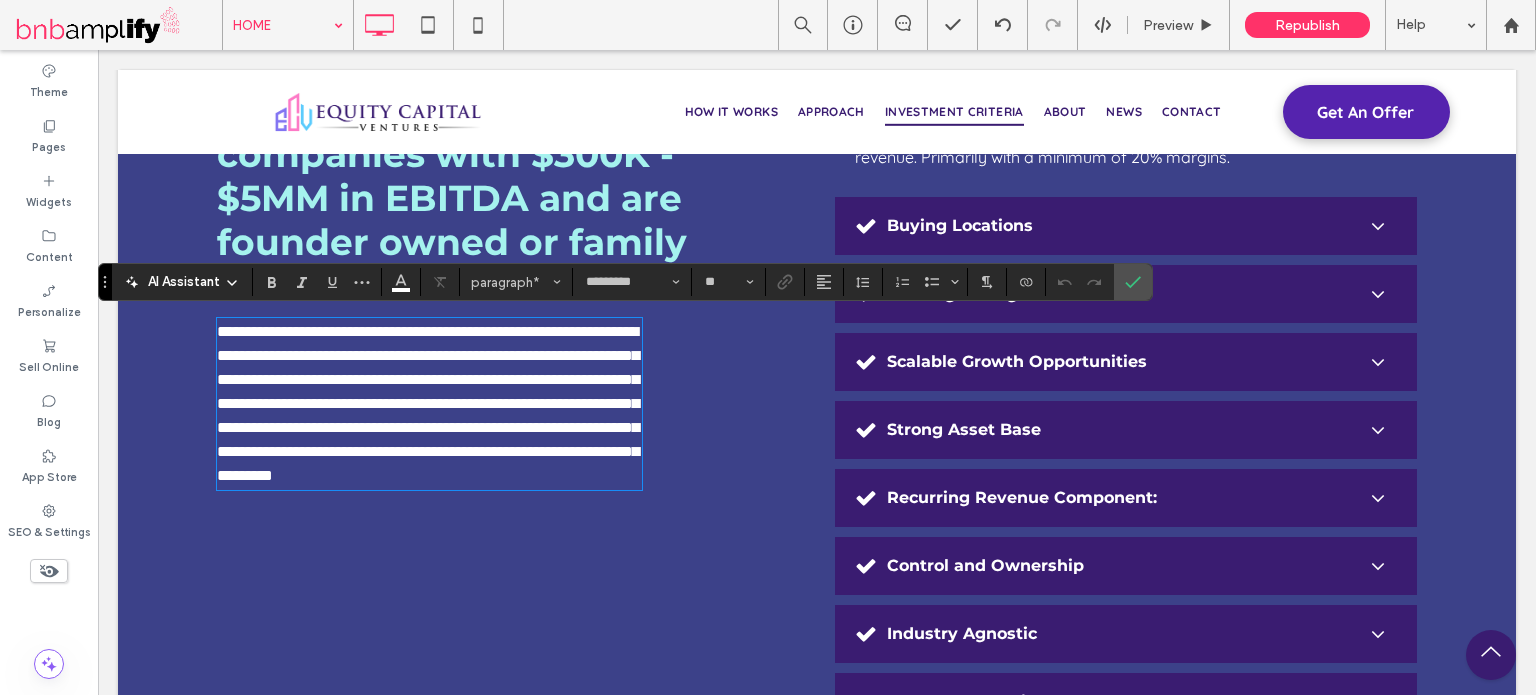 type 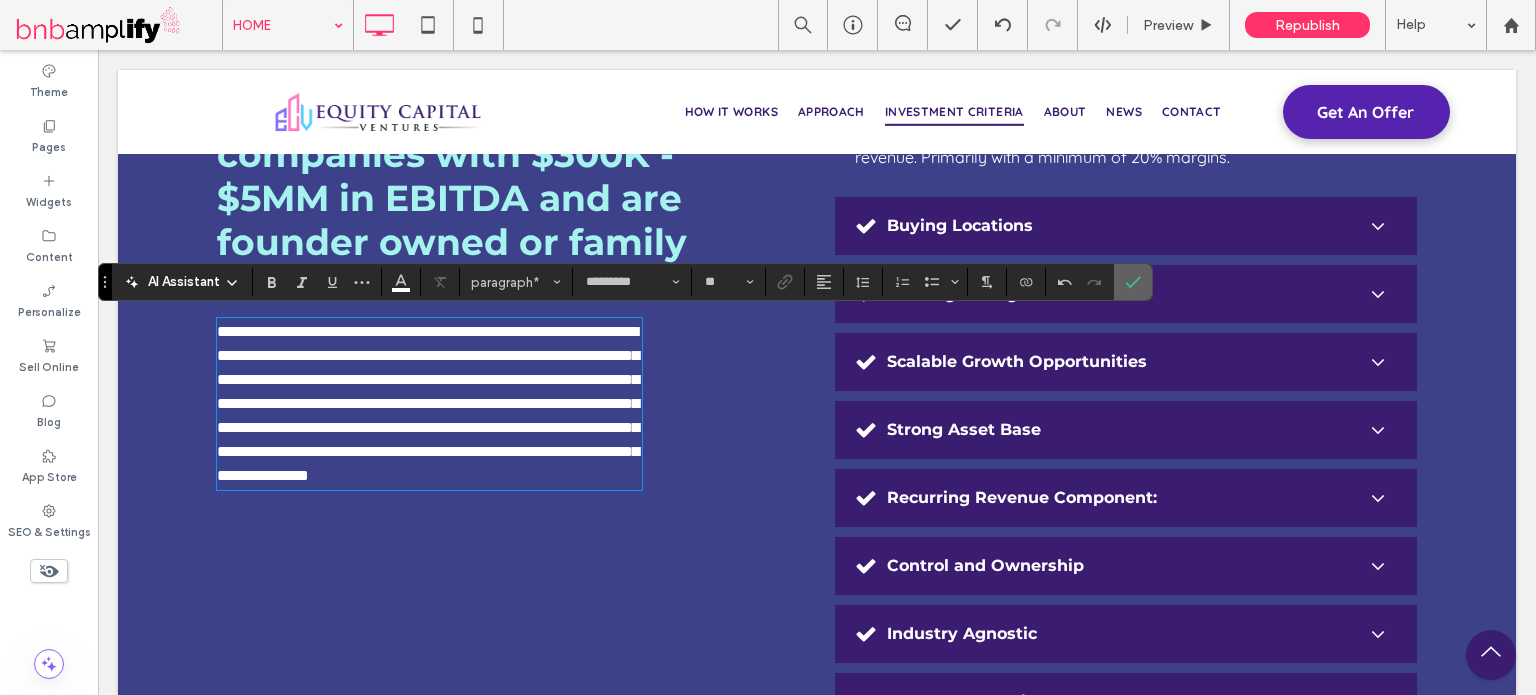 click at bounding box center [1133, 282] 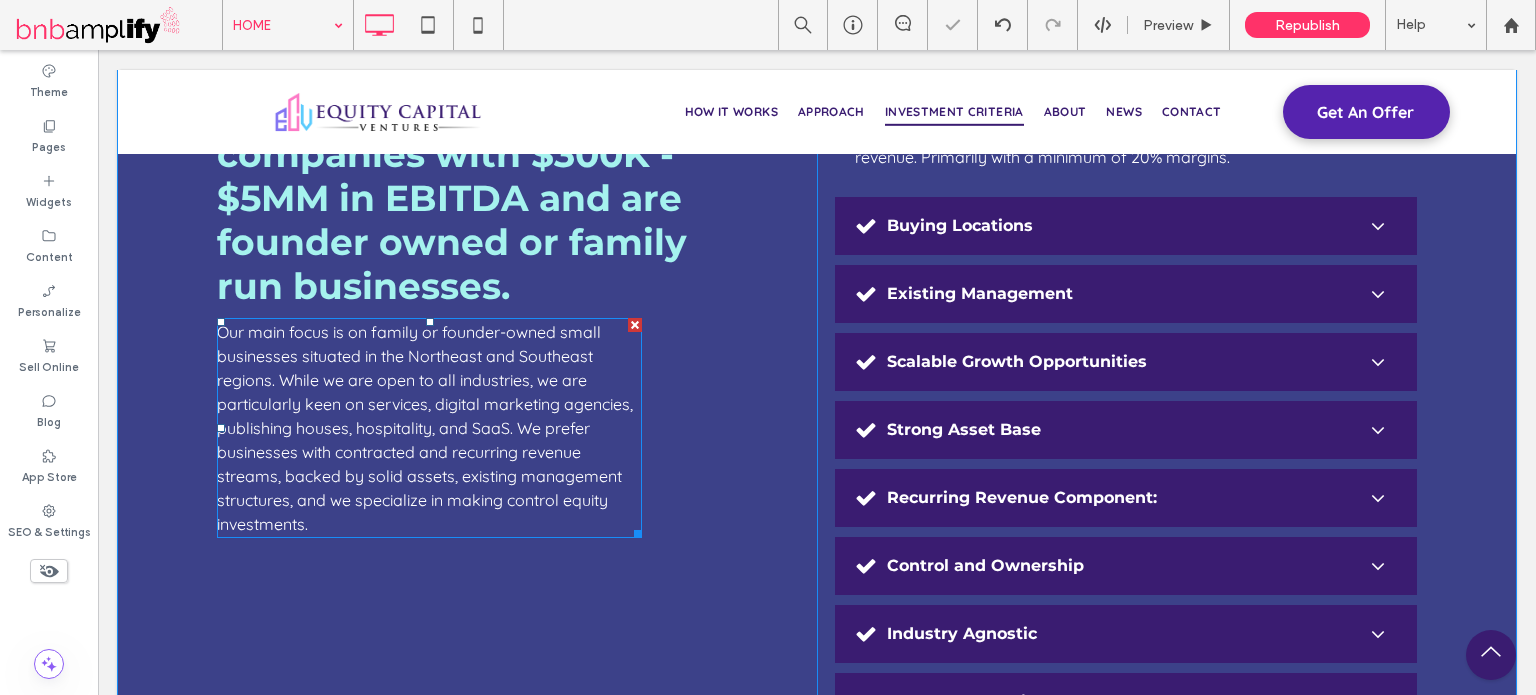 click on "Our main focus is on family or founder-owned small businesses situated in the Northeast and Southeast regions. While we are open to all industries, we are particularly keen on services, digital marketing agencies, publishing houses, hospitality, and SaaS. We prefer businesses with contracted and recurring revenue streams, backed by solid assets, existing management structures, and we specialize in making control equity investments." at bounding box center (425, 428) 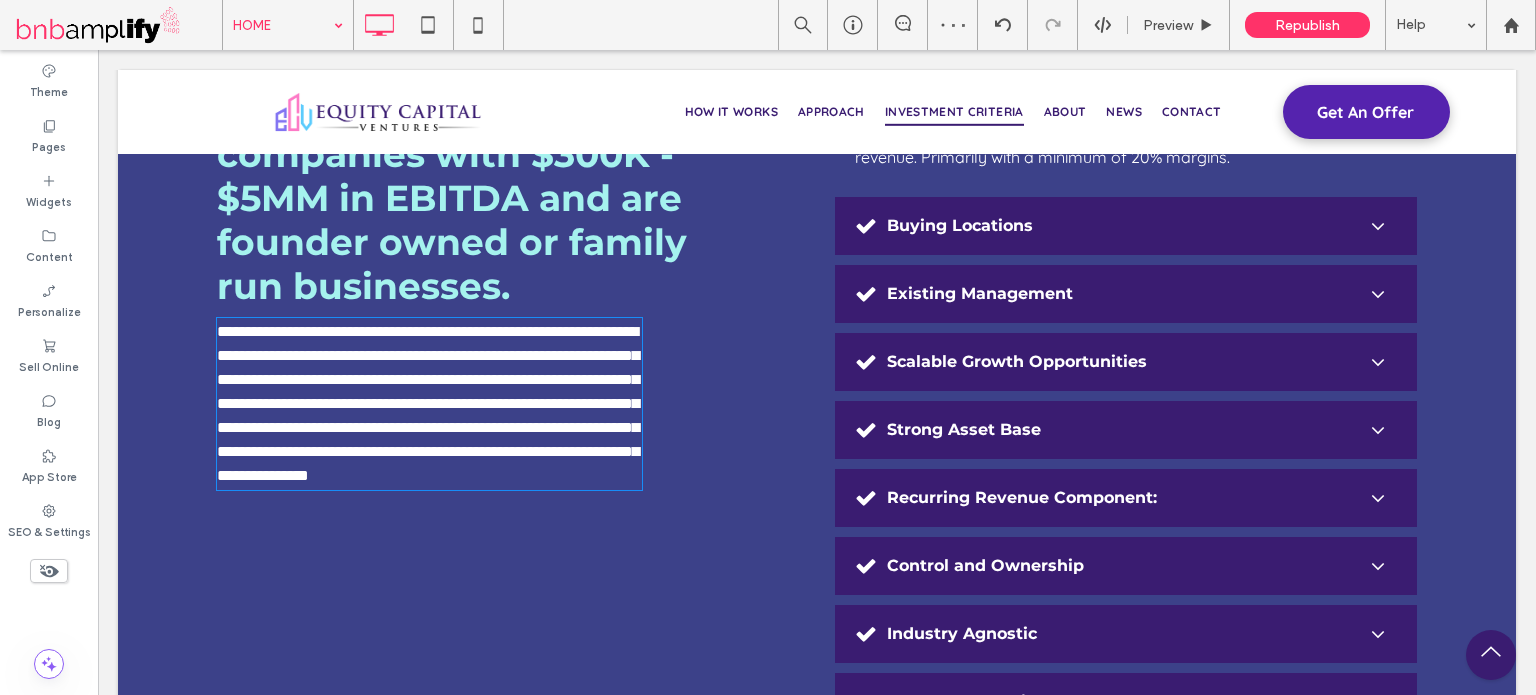type on "*********" 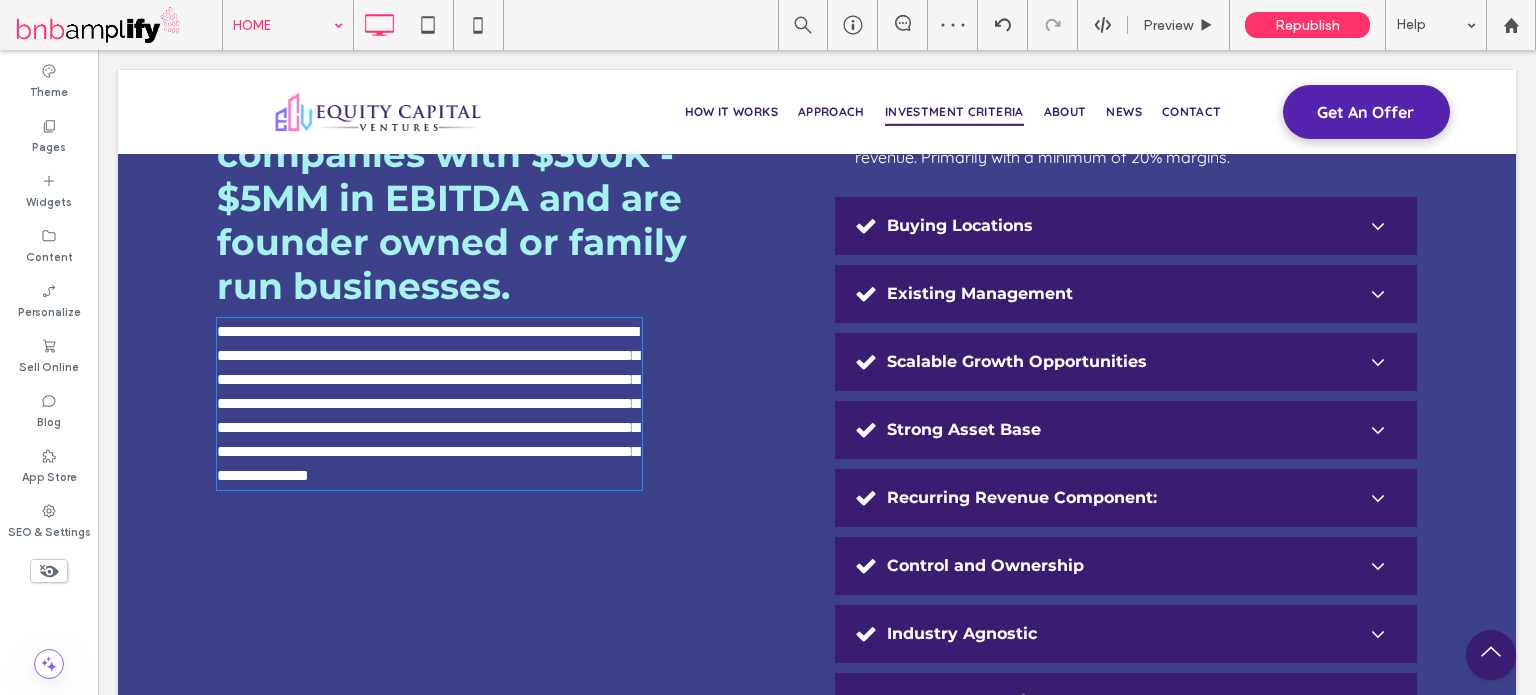 type on "**" 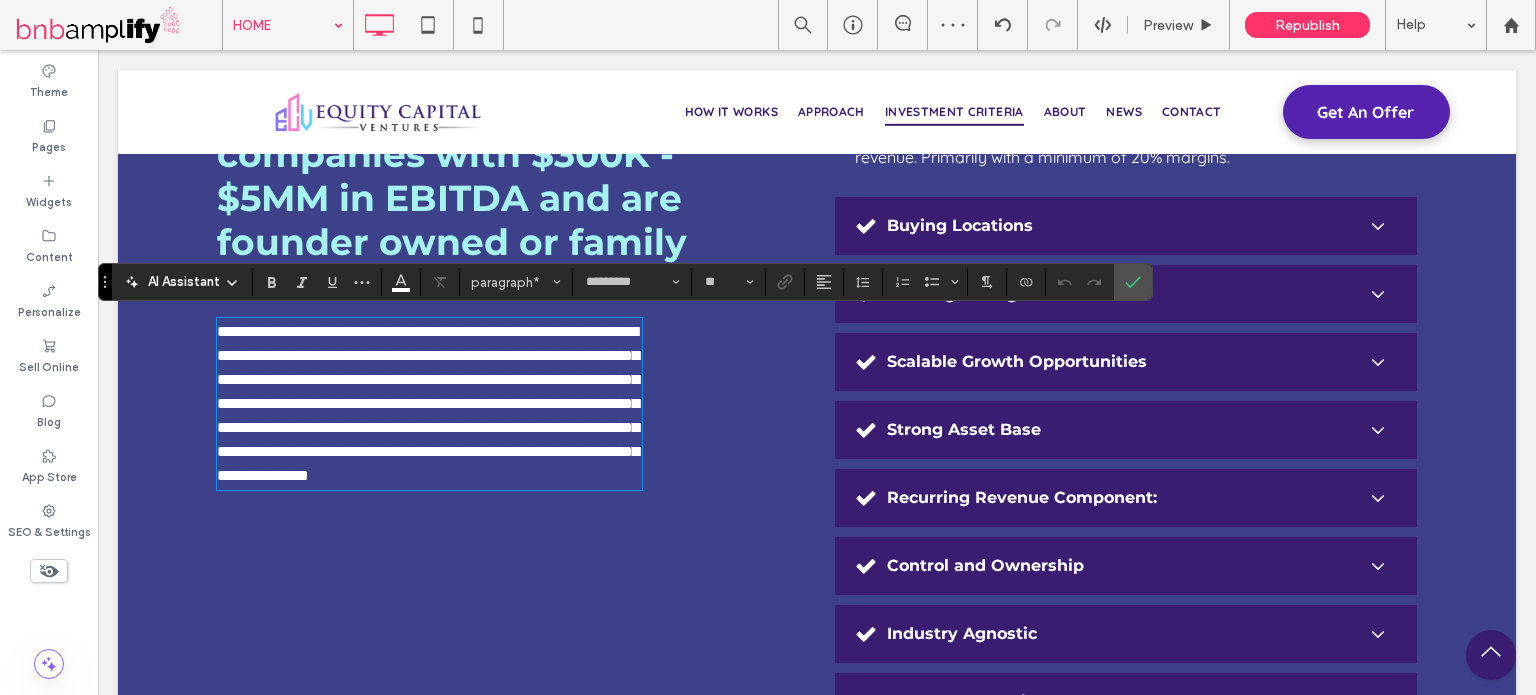 click on "**********" at bounding box center [429, 404] 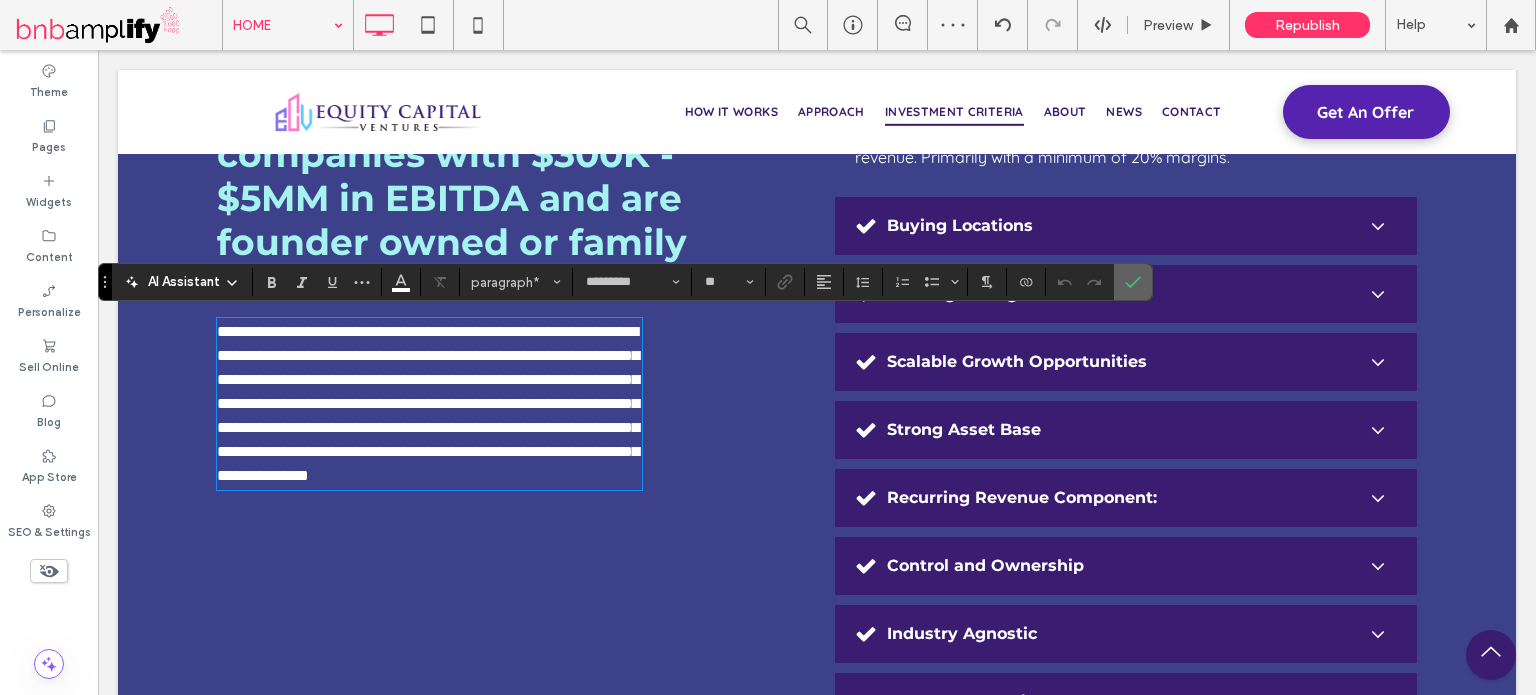 drag, startPoint x: 1132, startPoint y: 280, endPoint x: 663, endPoint y: 393, distance: 482.421 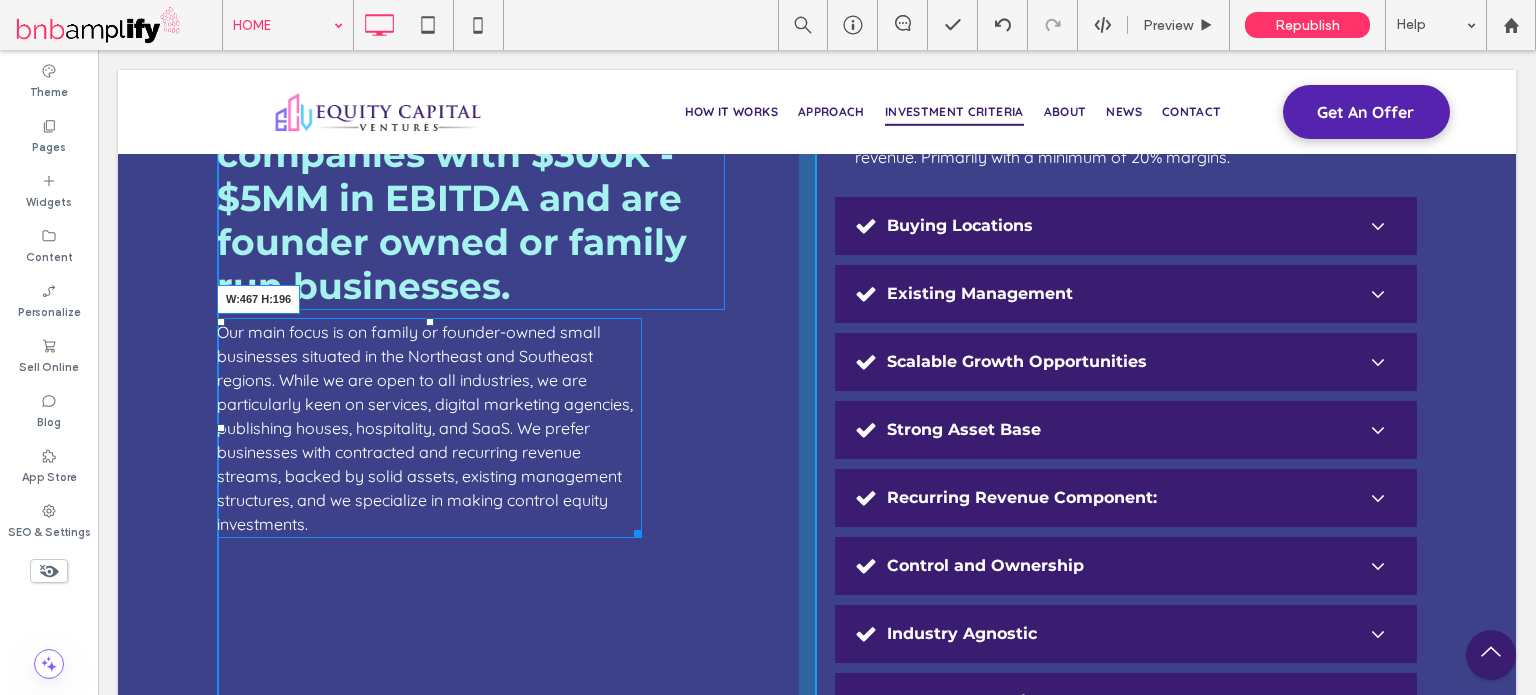 drag, startPoint x: 627, startPoint y: 532, endPoint x: 669, endPoint y: 547, distance: 44.598206 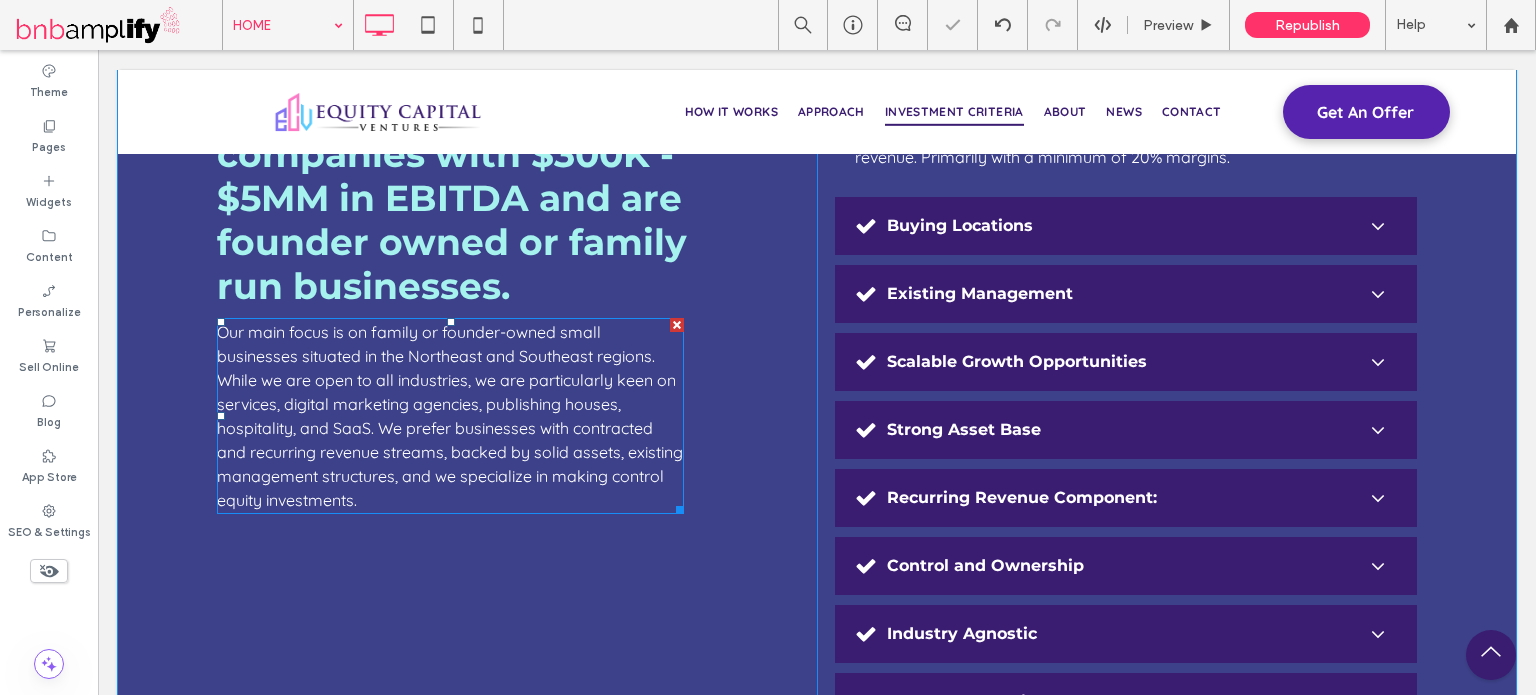 click on "INVESTMENT CRITERIA
We are looking to acquire companies with $300K - $5MM in EBITDA and are founder owned or family run businesses.
Our main focus is on family or founder-owned small businesses situated in the Northeast and Southeast regions. While we are open to all industries, we are particularly keen on services, digital marketing agencies, publishing houses, hospitality, and SaaS. We prefer businesses with contracted and recurring revenue streams, backed by solid assets, existing management structures, and we specialize in making control equity investments.
Click To Paste" at bounding box center (517, 422) 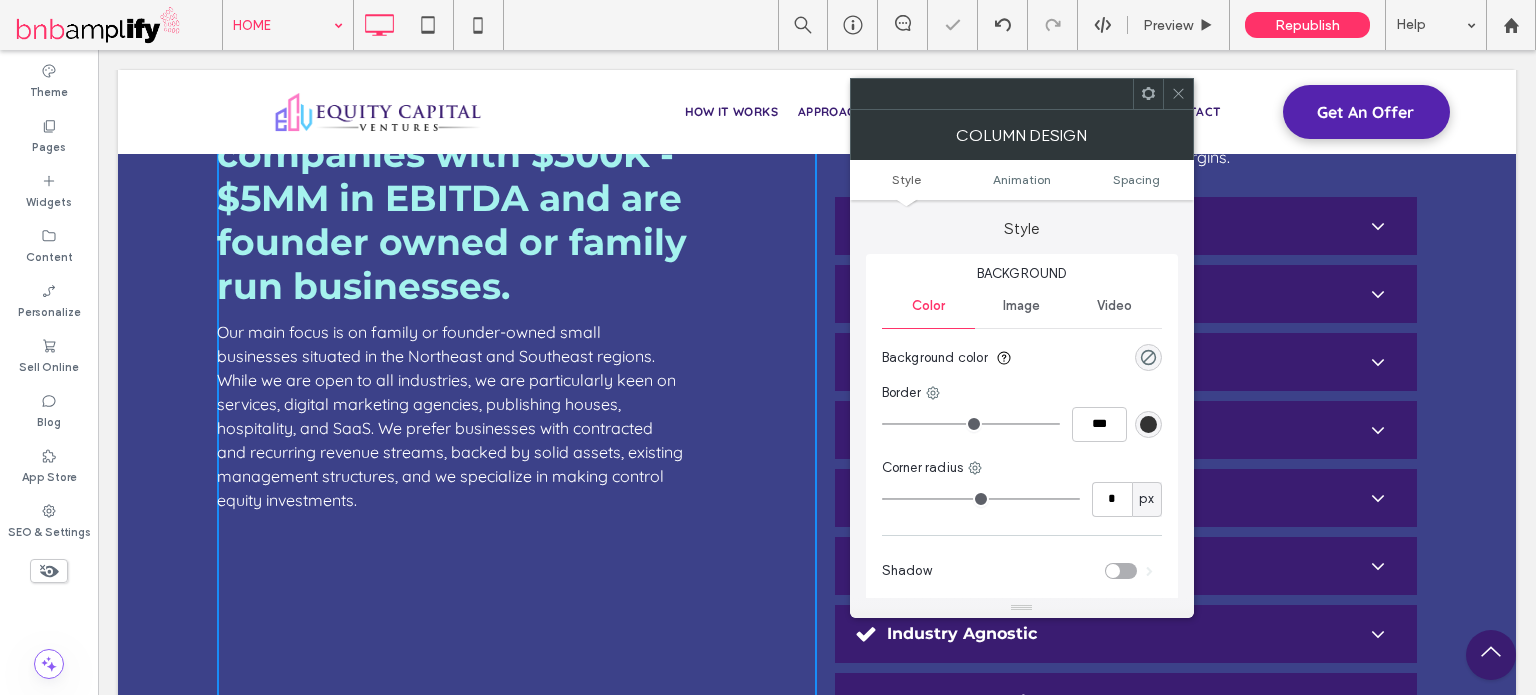 click on "INVESTMENT CRITERIA
We are looking to acquire companies with $300K - $5MM in EBITDA and are founder owned or family run businesses.
Our main focus is on family or founder-owned small businesses situated in the Northeast and Southeast regions. While we are open to all industries, we are particularly keen on services, digital marketing agencies, publishing houses, hospitality, and SaaS. We prefer businesses with contracted and recurring revenue streams, backed by solid assets, existing management structures, and we specialize in making control equity investments.
Click To Paste" at bounding box center (517, 422) 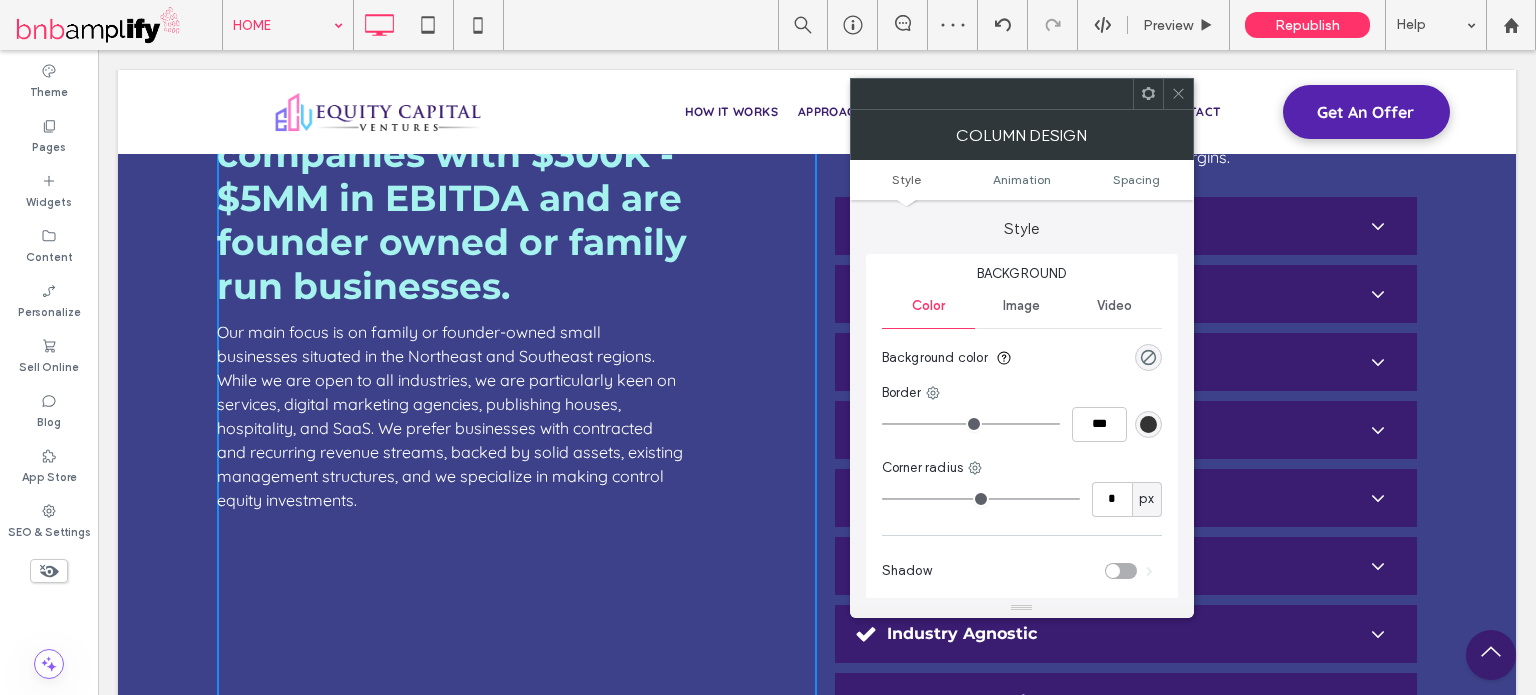 click on "Our main focus is on family or founder-owned small businesses situated in the Northeast and Southeast regions. While we are open to all industries, we are particularly keen on services, digital marketing agencies, publishing houses, hospitality, and SaaS. We prefer businesses with contracted and recurring revenue streams, backed by solid assets, existing management structures, and we specialize in making control equity investments." at bounding box center [450, 416] 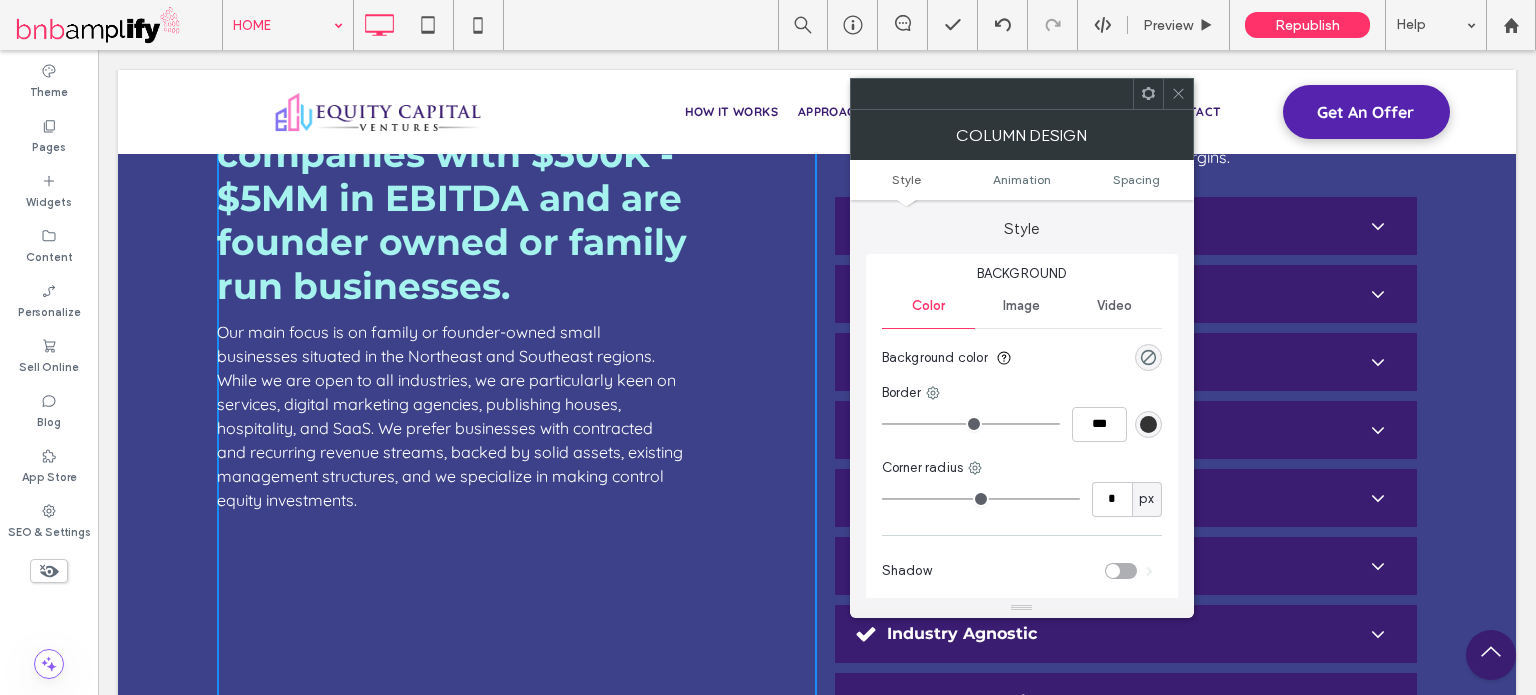 click 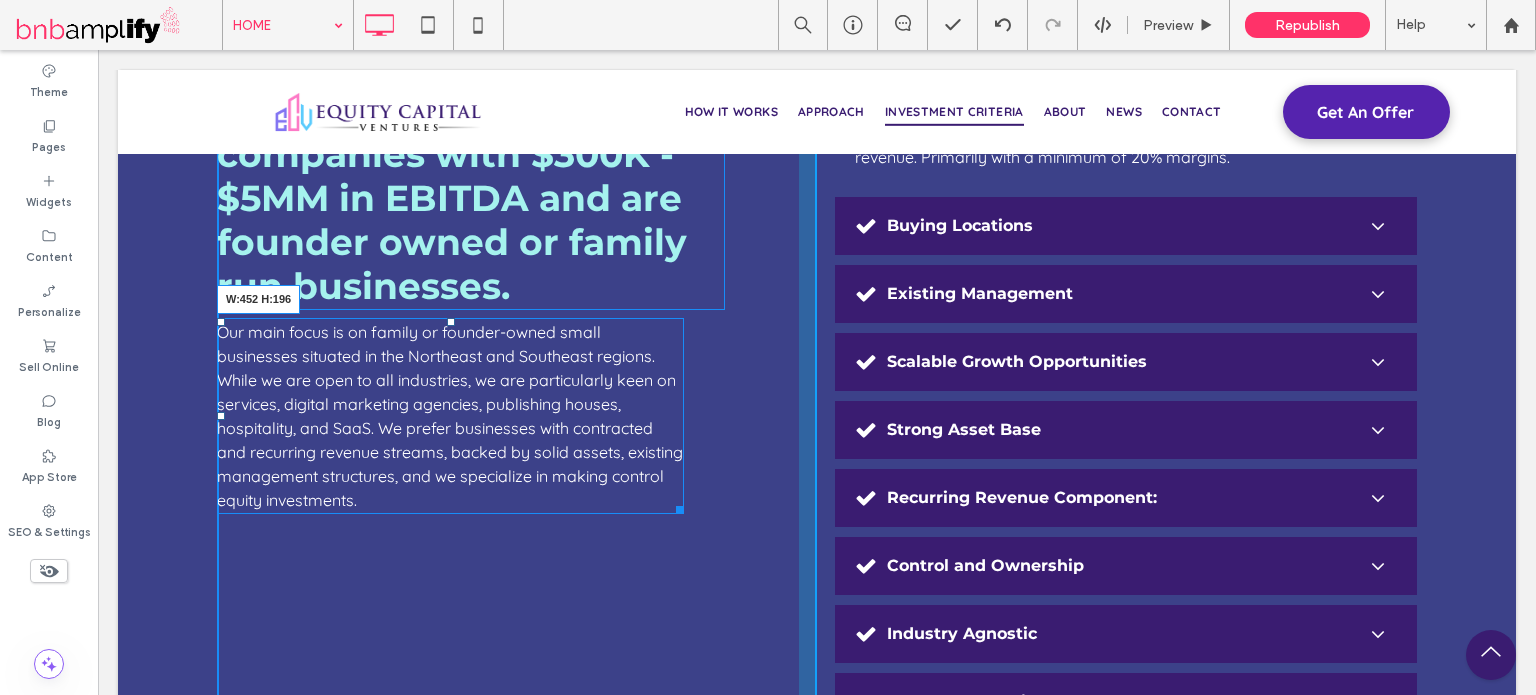 drag, startPoint x: 673, startPoint y: 508, endPoint x: 658, endPoint y: 513, distance: 15.811388 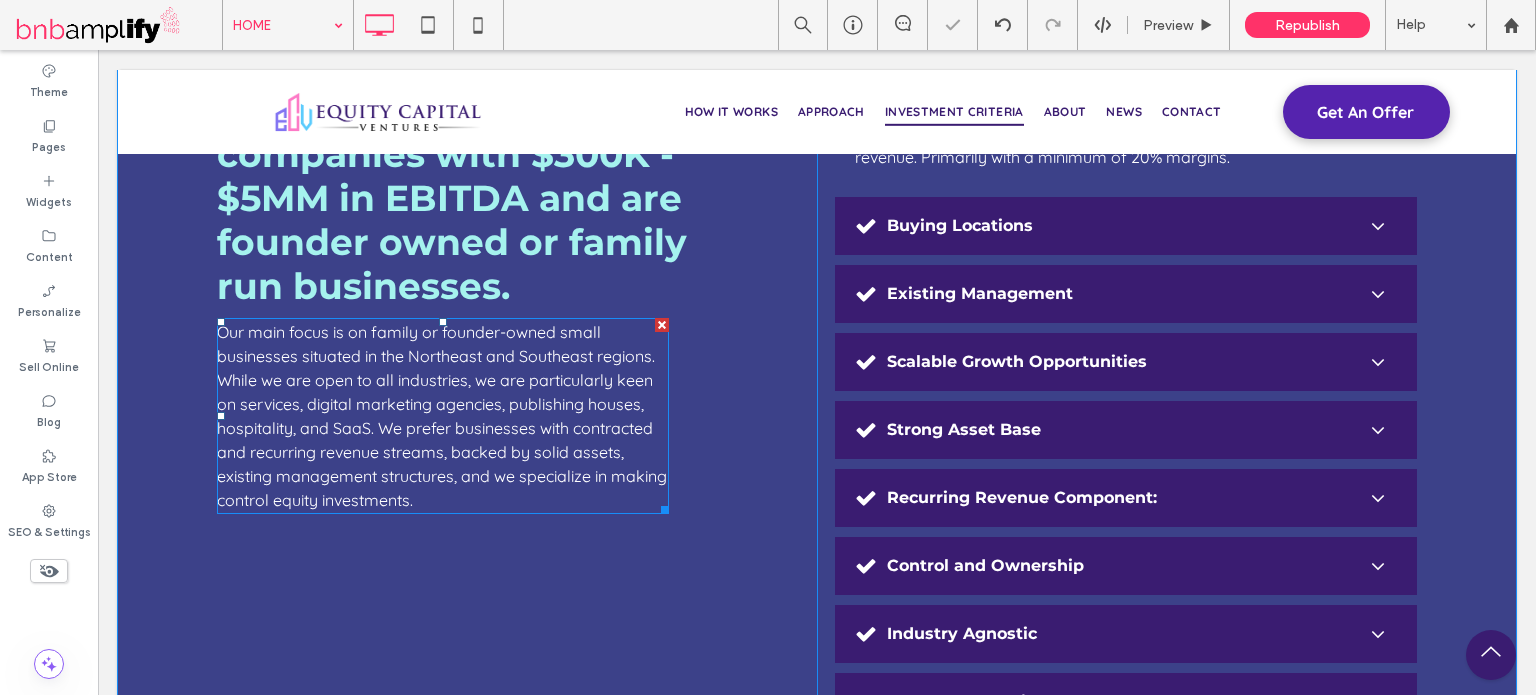 click on "INVESTMENT CRITERIA
We are looking to acquire companies with $300K - $5MM in EBITDA and are founder owned or family run businesses.
Our main focus is on family or founder-owned small businesses situated in the Northeast and Southeast regions. While we are open to all industries, we are particularly keen on services, digital marketing agencies, publishing houses, hospitality, and SaaS. We prefer businesses with contracted and recurring revenue streams, backed by solid assets, existing management structures, and we specialize in making control equity investments.
Click To Paste" at bounding box center [517, 422] 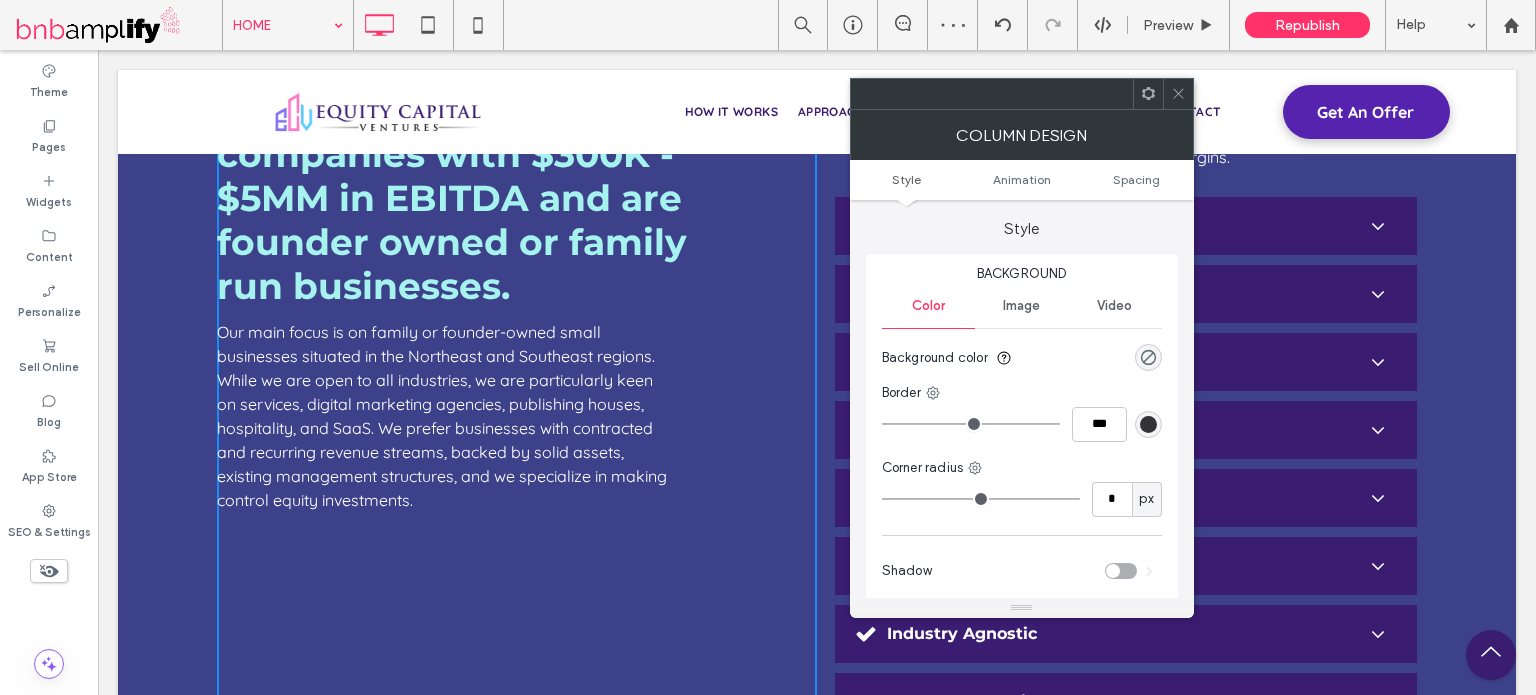 click 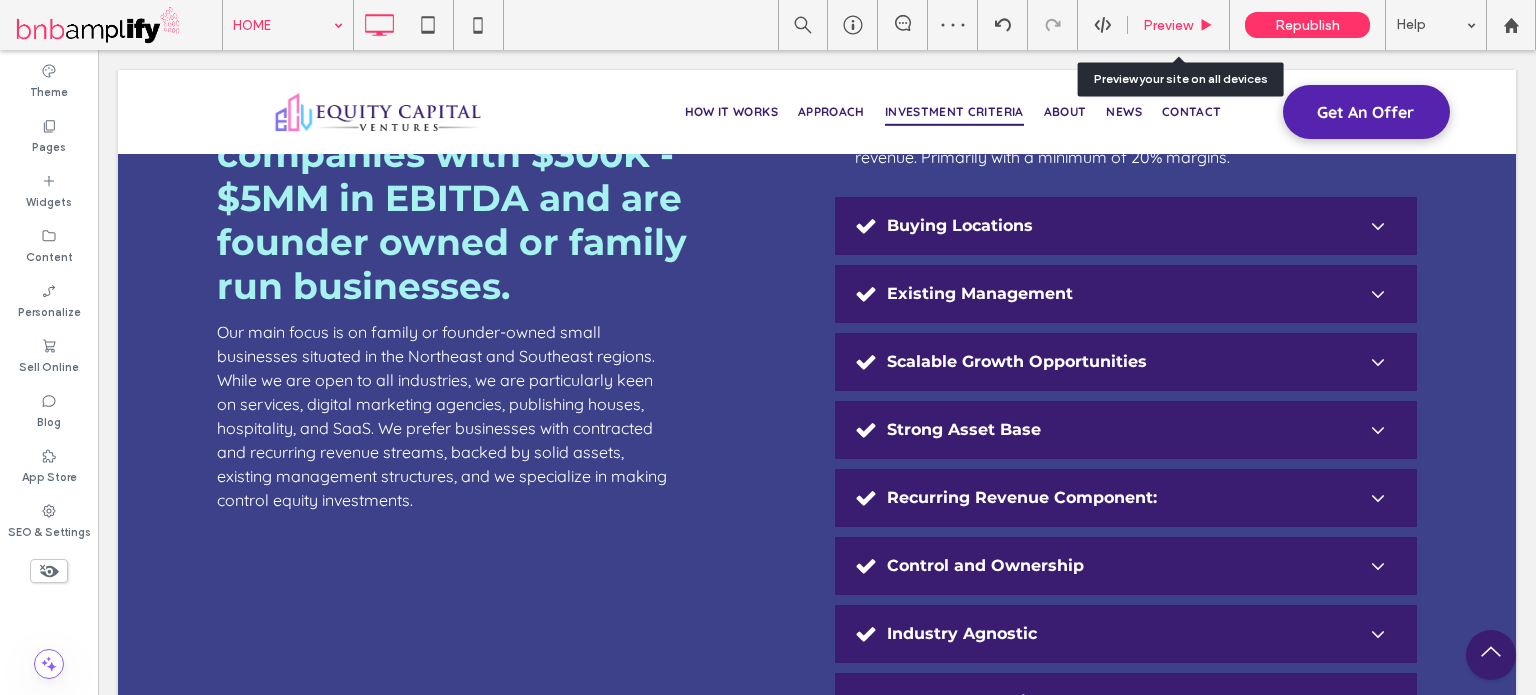 drag, startPoint x: 1168, startPoint y: 26, endPoint x: 857, endPoint y: 188, distance: 350.66367 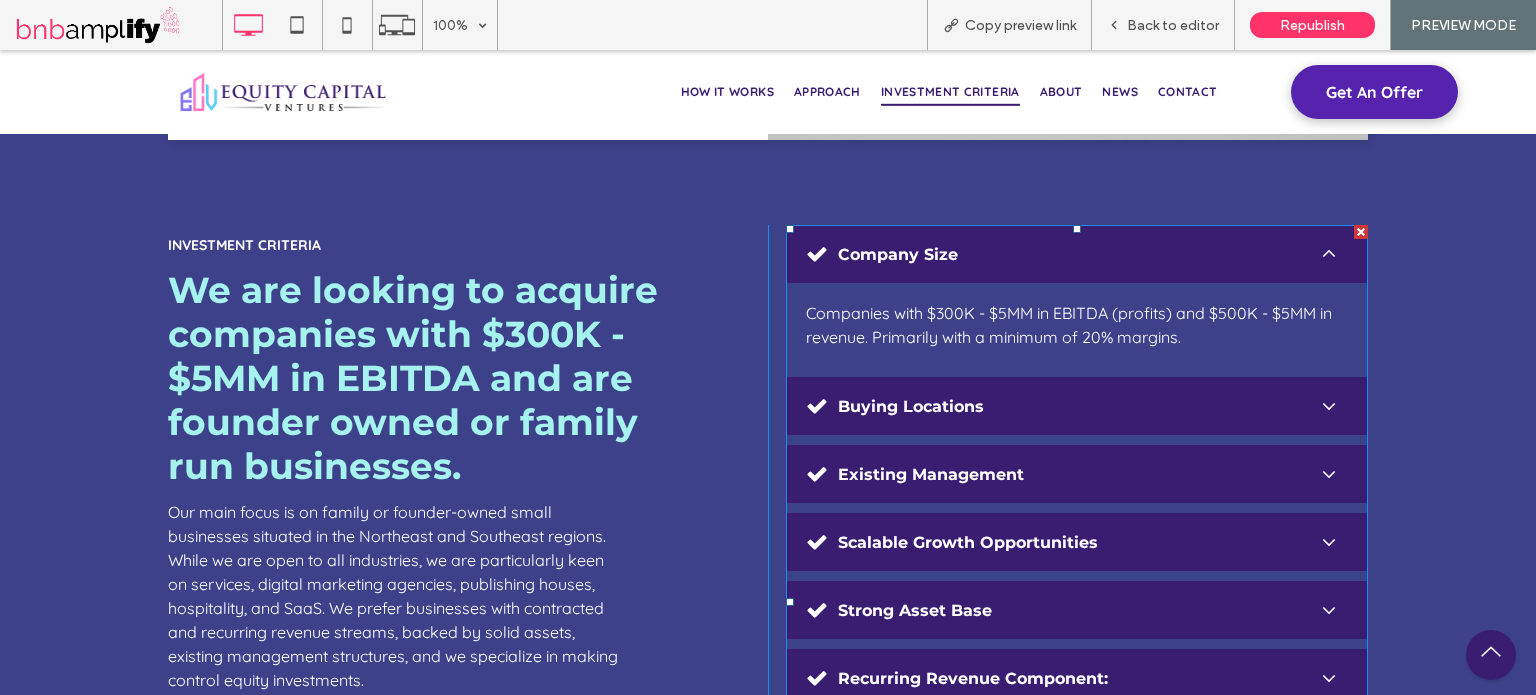 scroll, scrollTop: 4383, scrollLeft: 0, axis: vertical 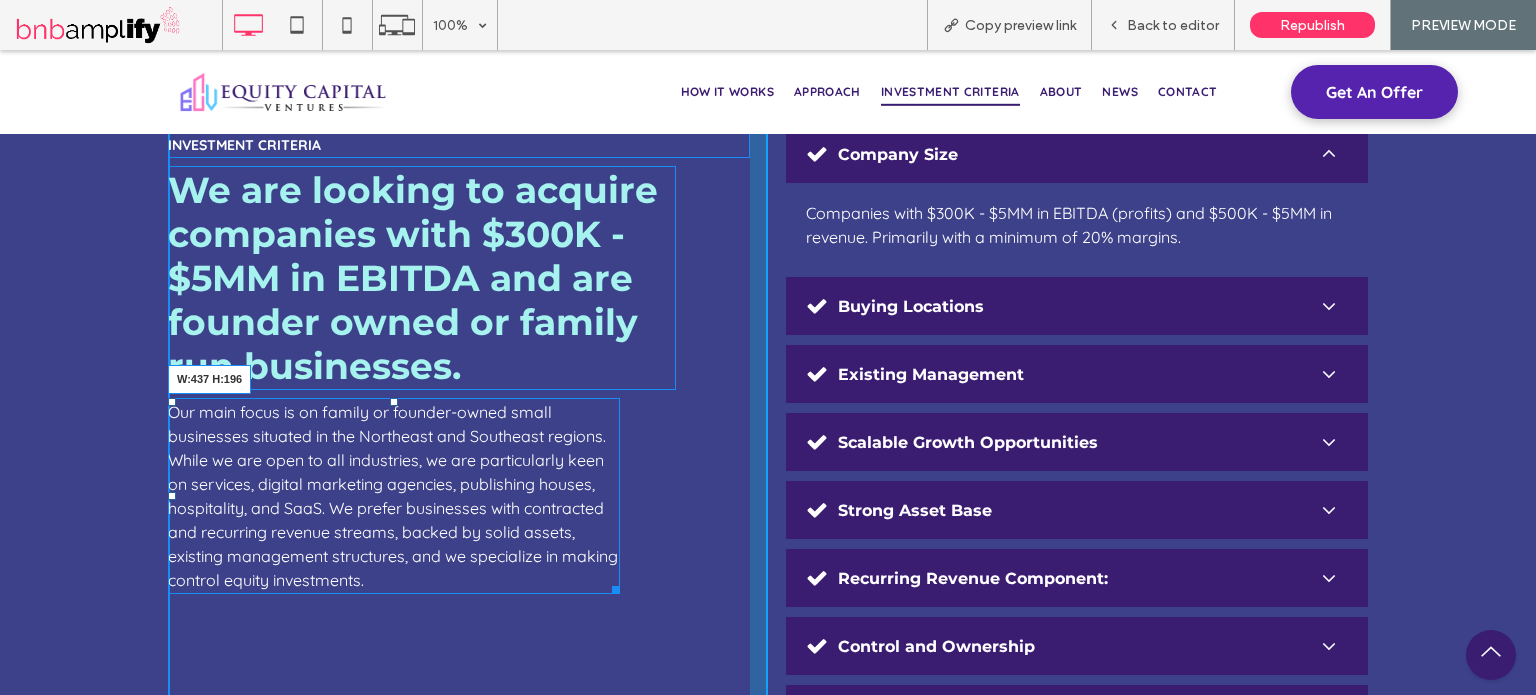 drag, startPoint x: 607, startPoint y: 585, endPoint x: 592, endPoint y: 587, distance: 15.132746 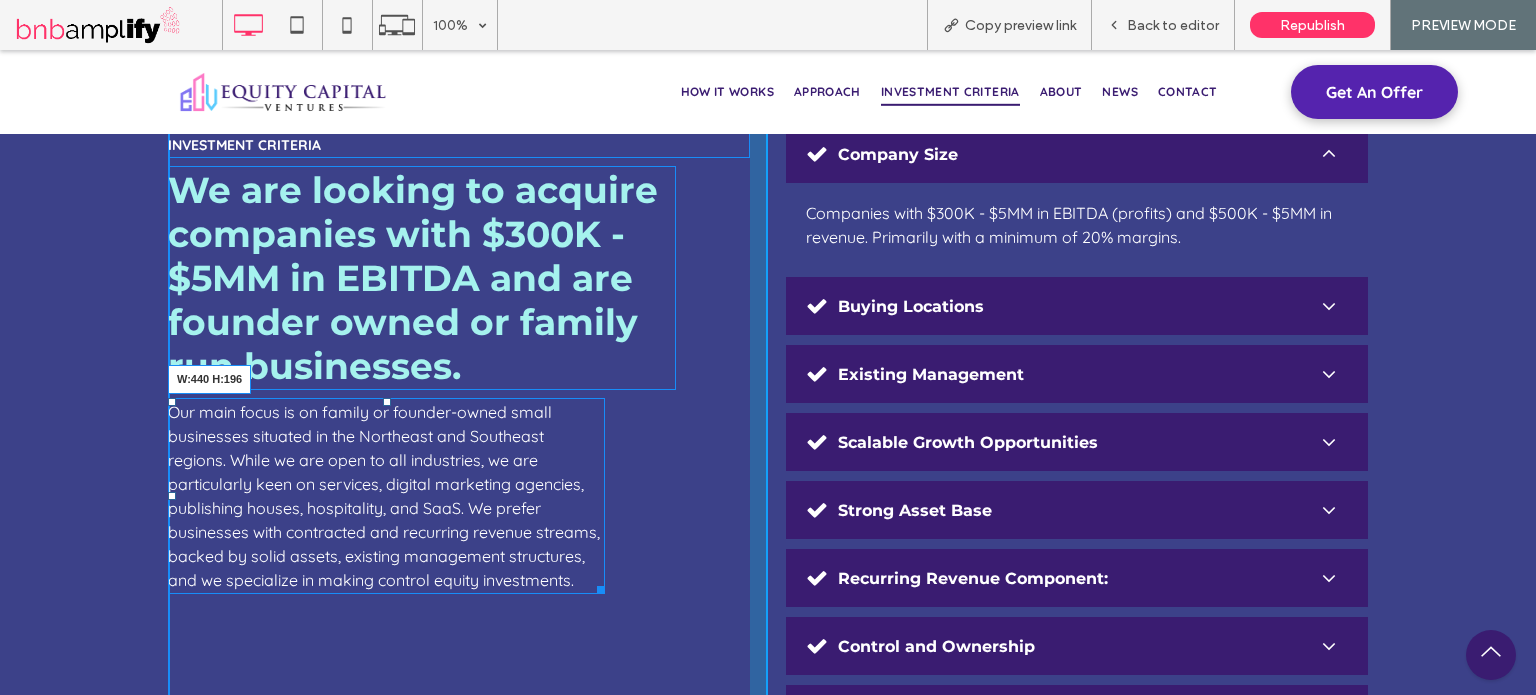 click at bounding box center [597, 586] 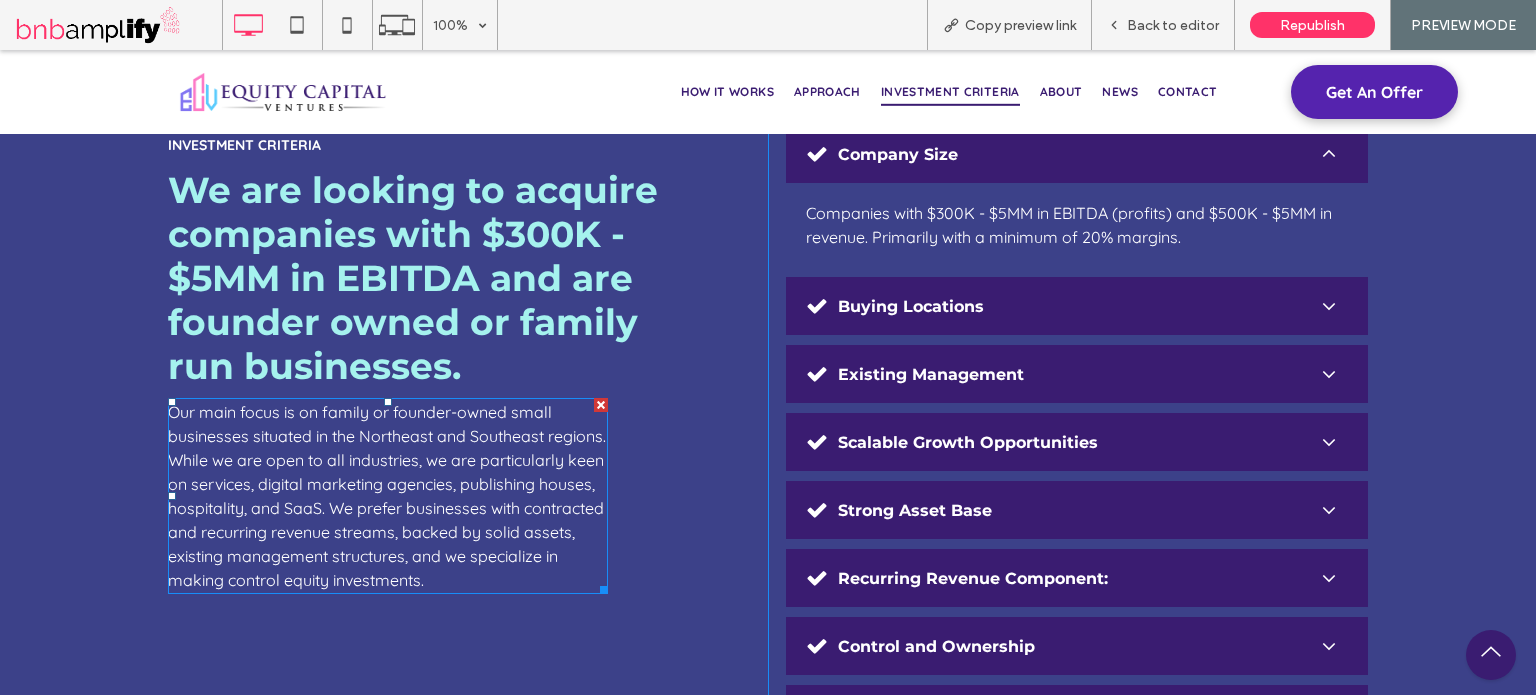 click on "Our main focus is on family or founder-owned small businesses situated in the Northeast and Southeast regions. While we are open to all industries, we are particularly keen on services, digital marketing agencies, publishing houses, hospitality, and SaaS. We prefer businesses with contracted and recurring revenue streams, backed by solid assets, existing management structures, and we specialize in making control equity investments." at bounding box center [387, 496] 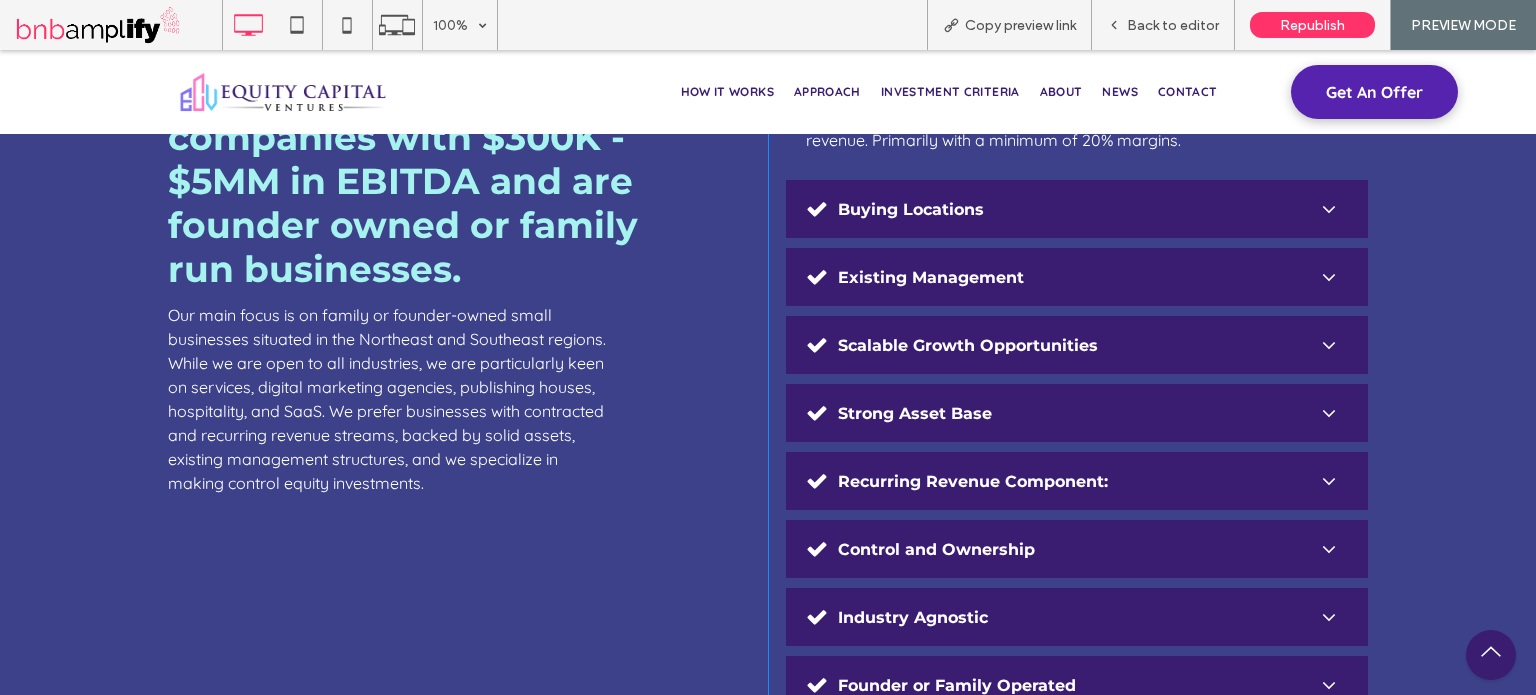 scroll, scrollTop: 4583, scrollLeft: 0, axis: vertical 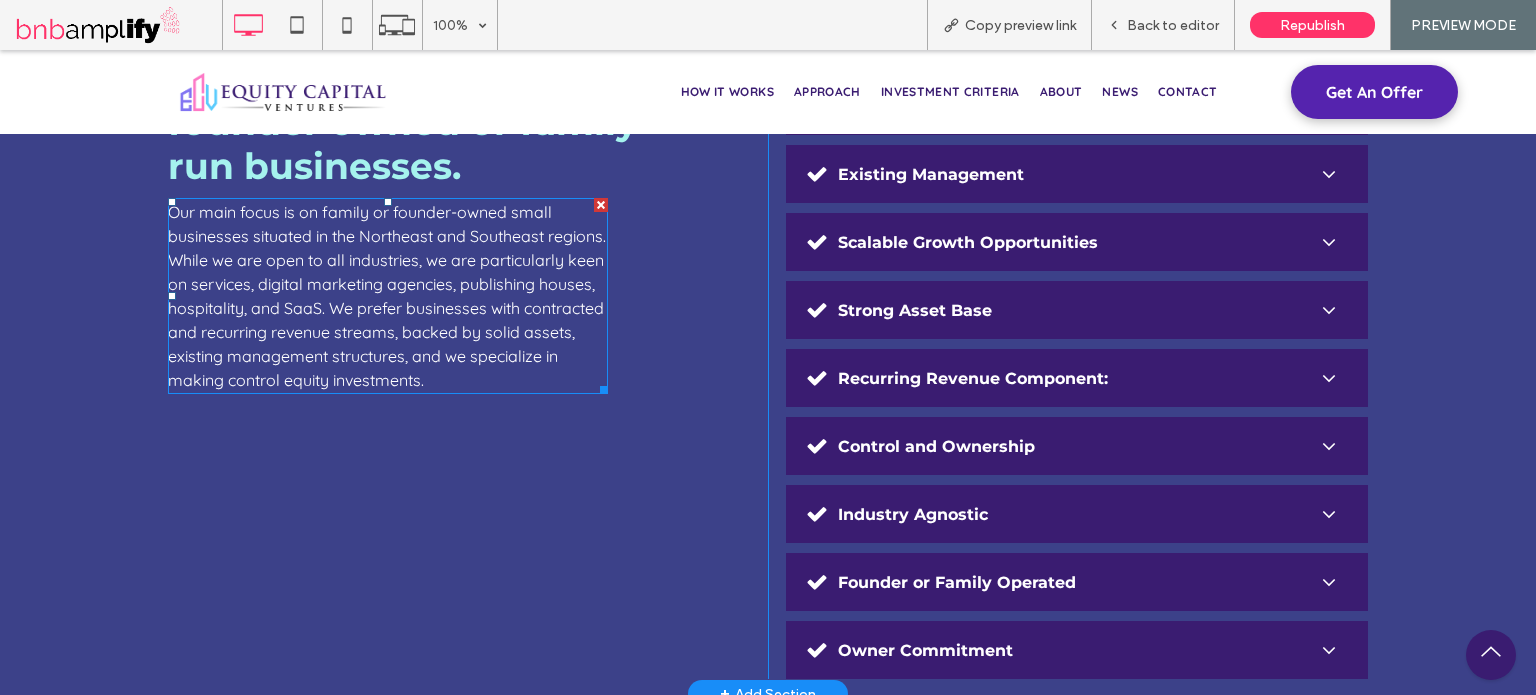 click on "Our main focus is on family or founder-owned small businesses situated in the Northeast and Southeast regions. While we are open to all industries, we are particularly keen on services, digital marketing agencies, publishing houses, hospitality, and SaaS. We prefer businesses with contracted and recurring revenue streams, backed by solid assets, existing management structures, and we specialize in making control equity investments." at bounding box center [388, 296] 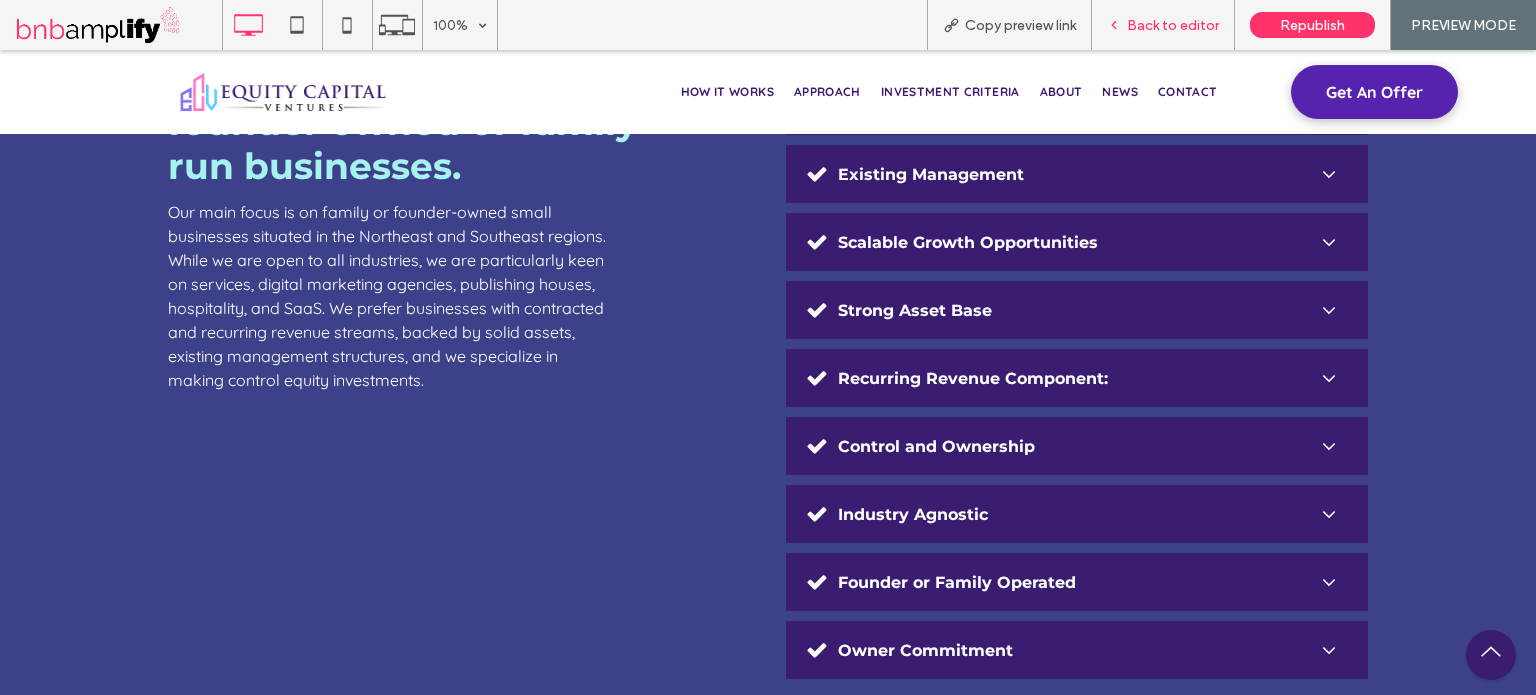 drag, startPoint x: 1186, startPoint y: 24, endPoint x: 577, endPoint y: 300, distance: 668.6232 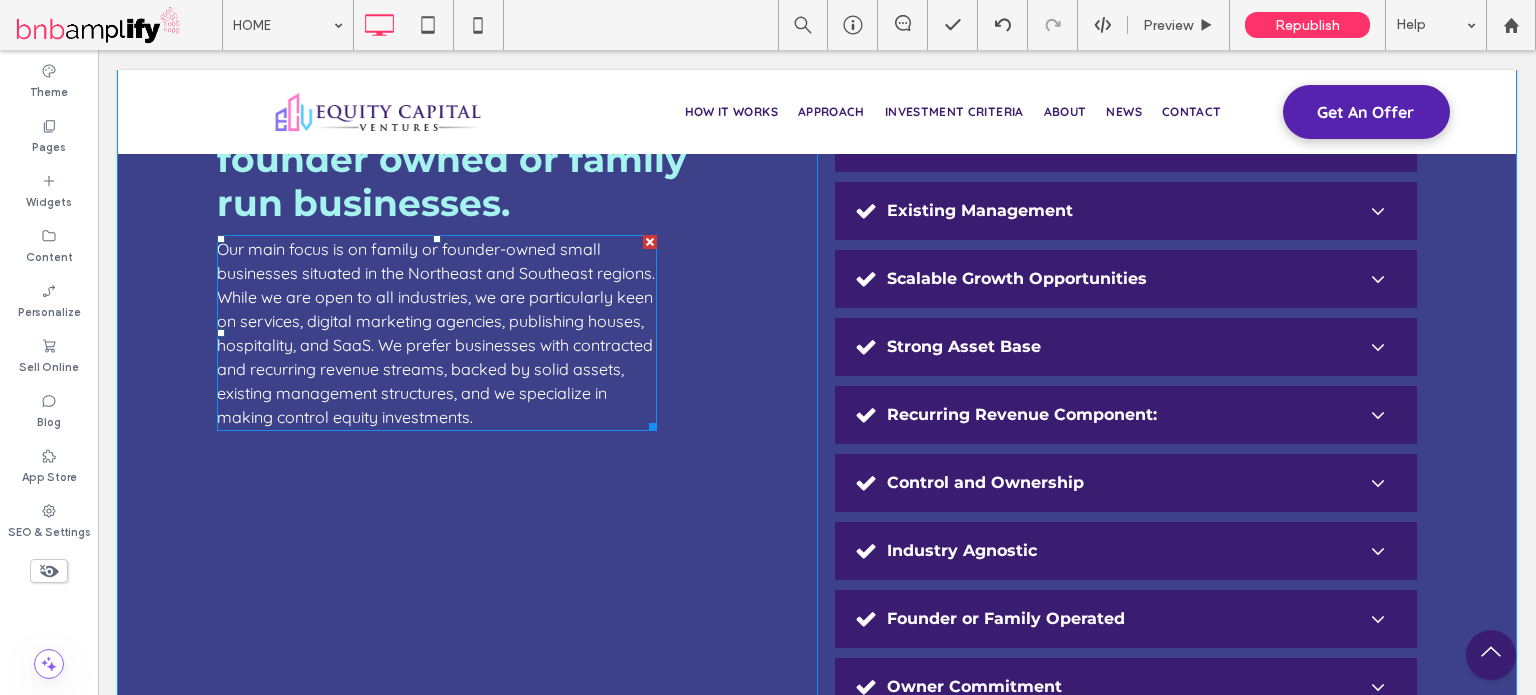 click on "Our main focus is on family or founder-owned small businesses situated in the Northeast and Southeast regions. While we are open to all industries, we are particularly keen on services, digital marketing agencies, publishing houses, hospitality, and SaaS. We prefer businesses with contracted and recurring revenue streams, backed by solid assets, existing management structures, and we specialize in making control equity investments." at bounding box center [436, 333] 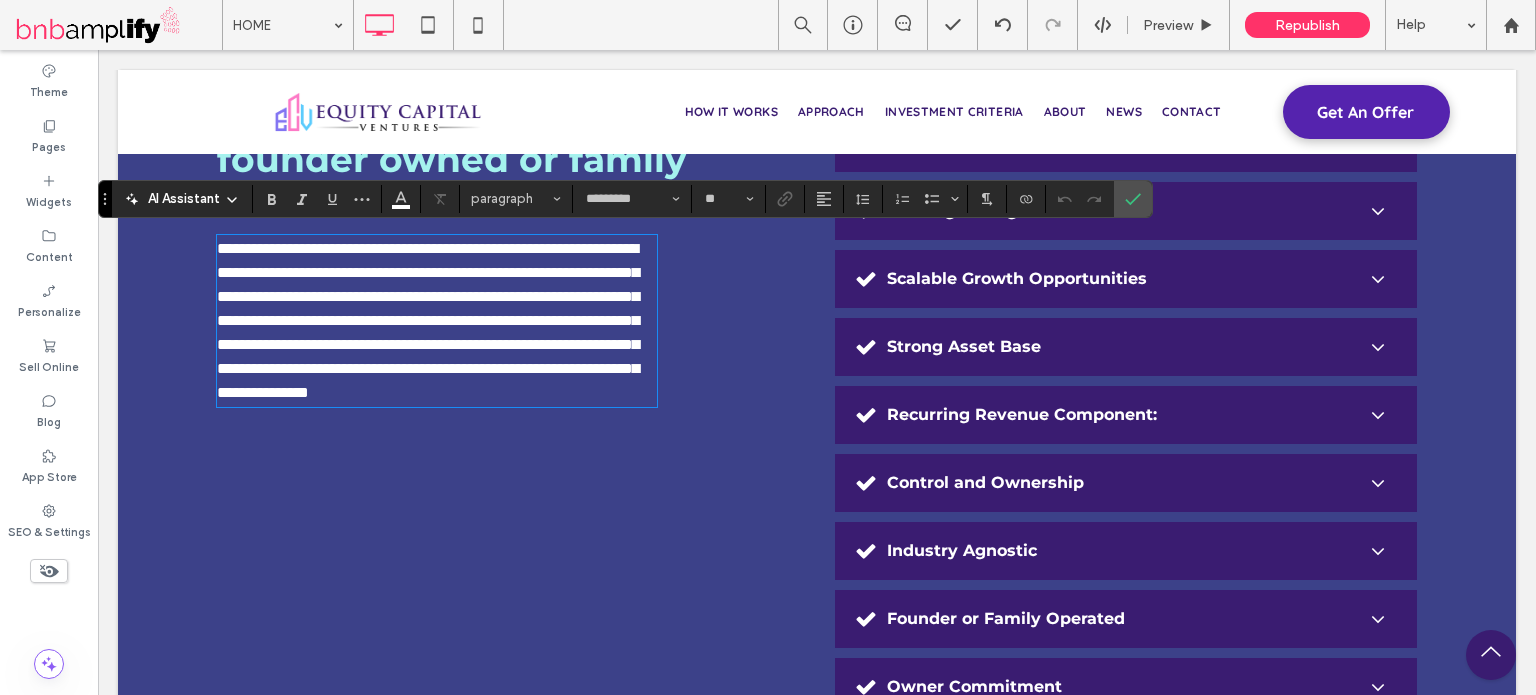 type on "*********" 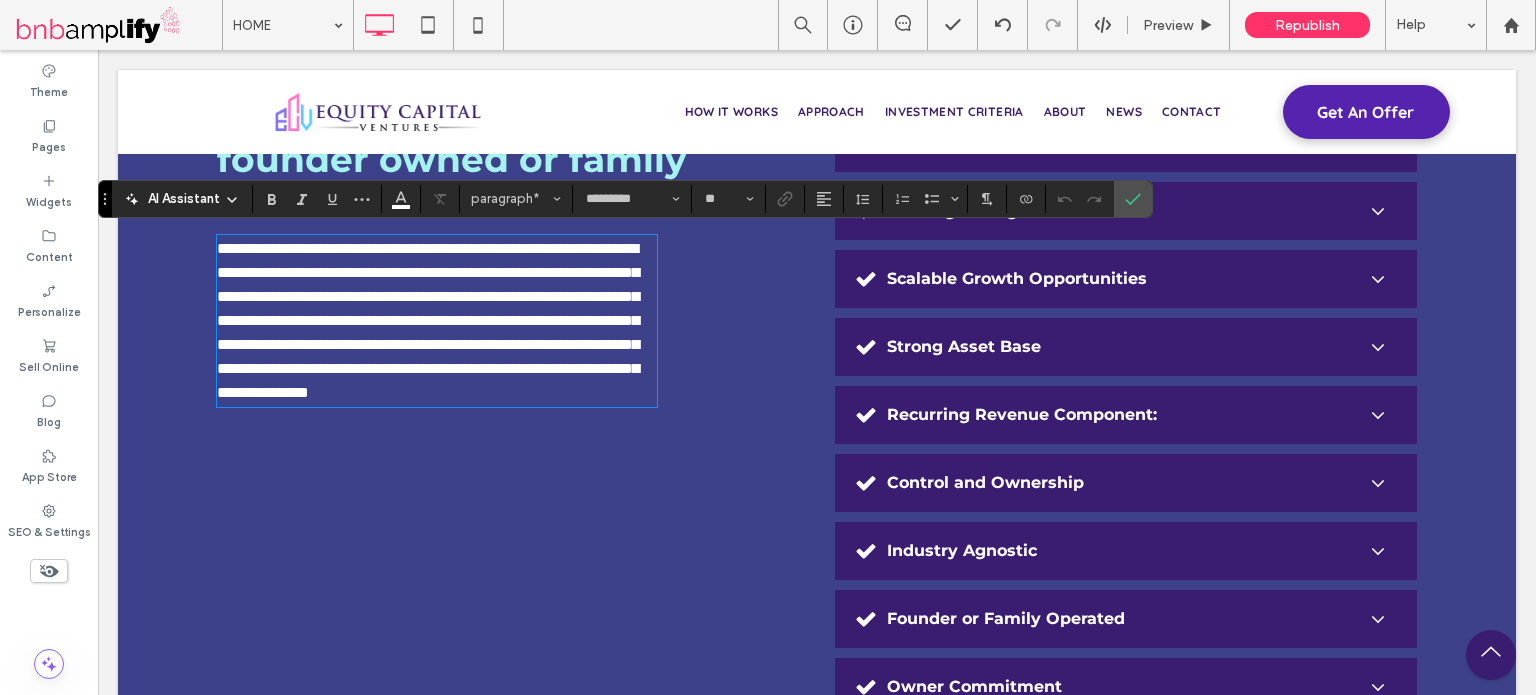 click on "**********" at bounding box center (428, 320) 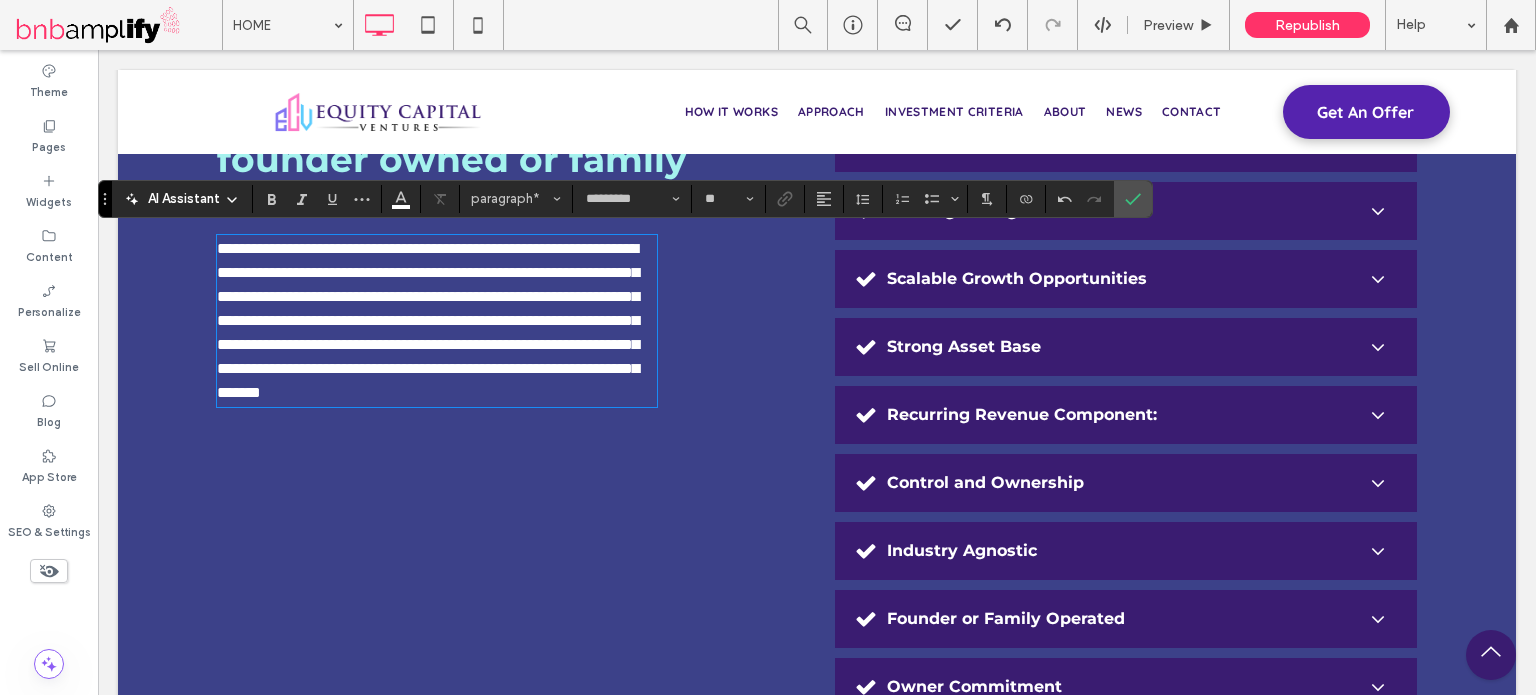 click on "**********" at bounding box center [428, 320] 